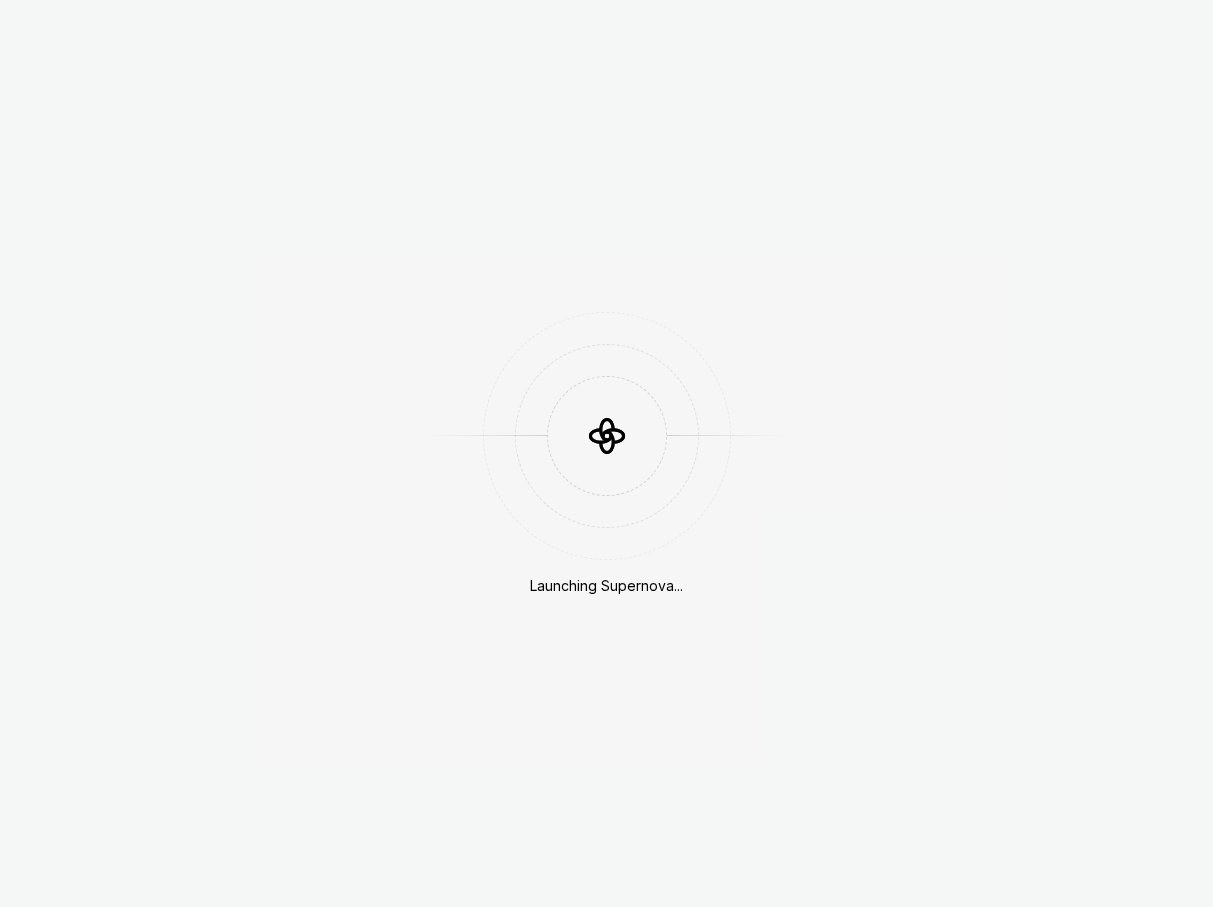 scroll, scrollTop: 0, scrollLeft: 0, axis: both 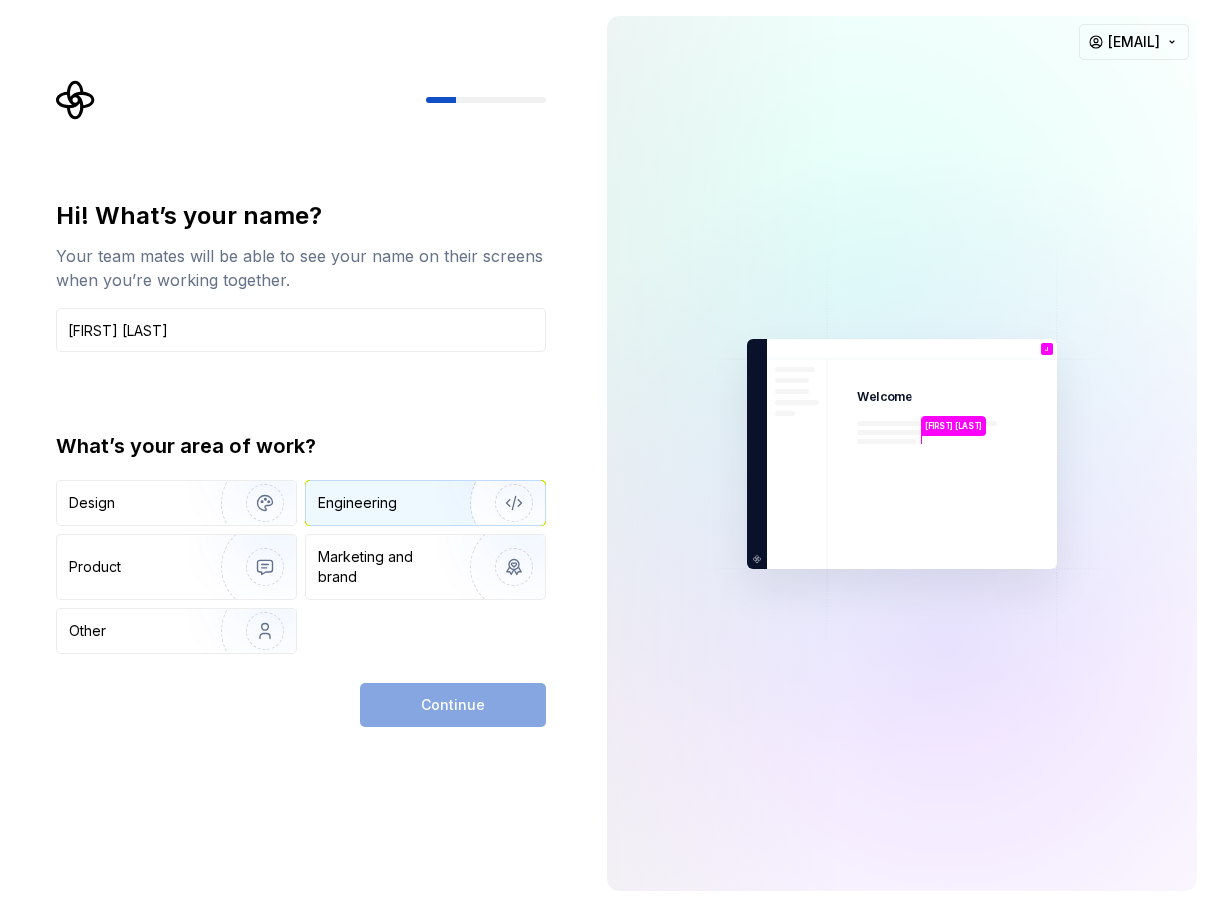 type on "[FIRST] [LAST]" 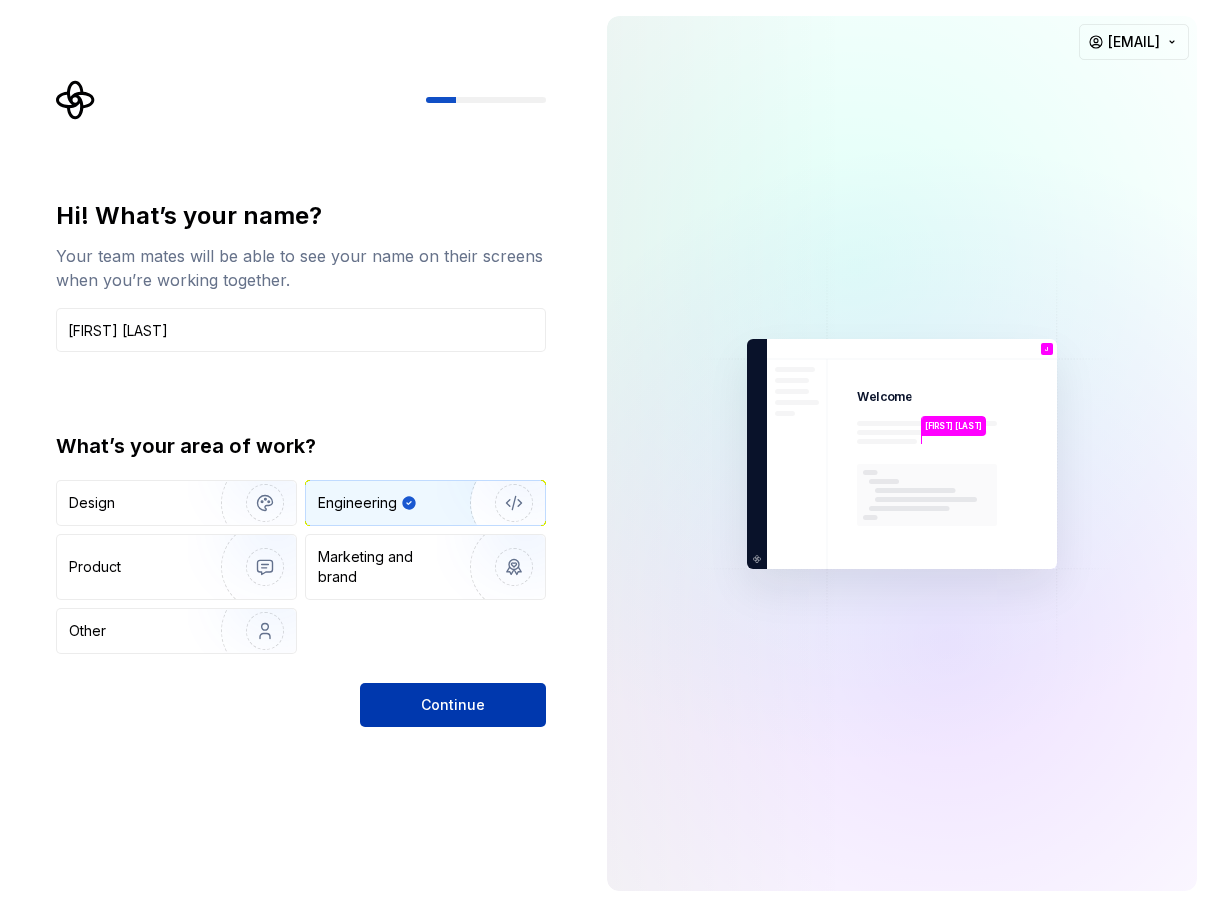 click on "Continue" at bounding box center (453, 705) 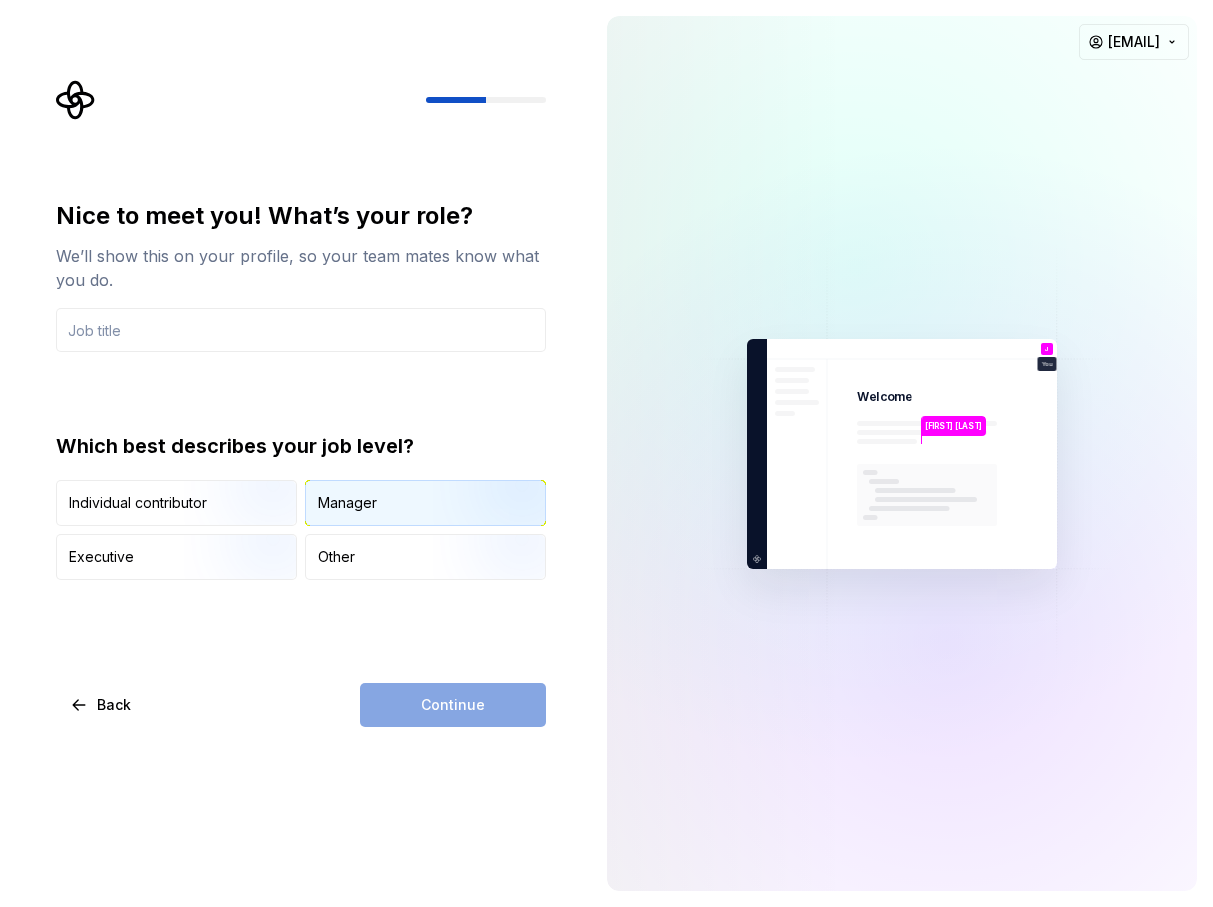 click on "Manager" at bounding box center [425, 503] 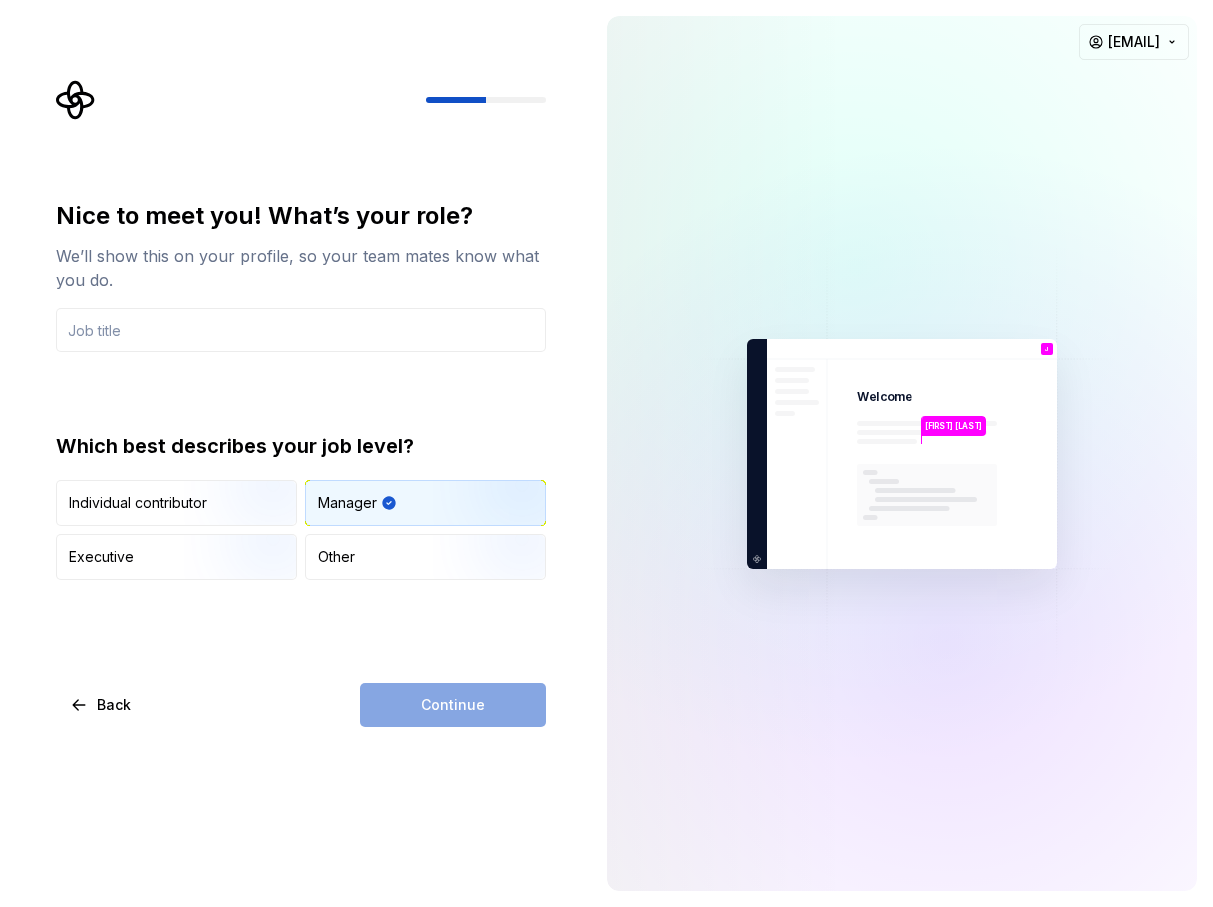 click on "Continue" at bounding box center [453, 705] 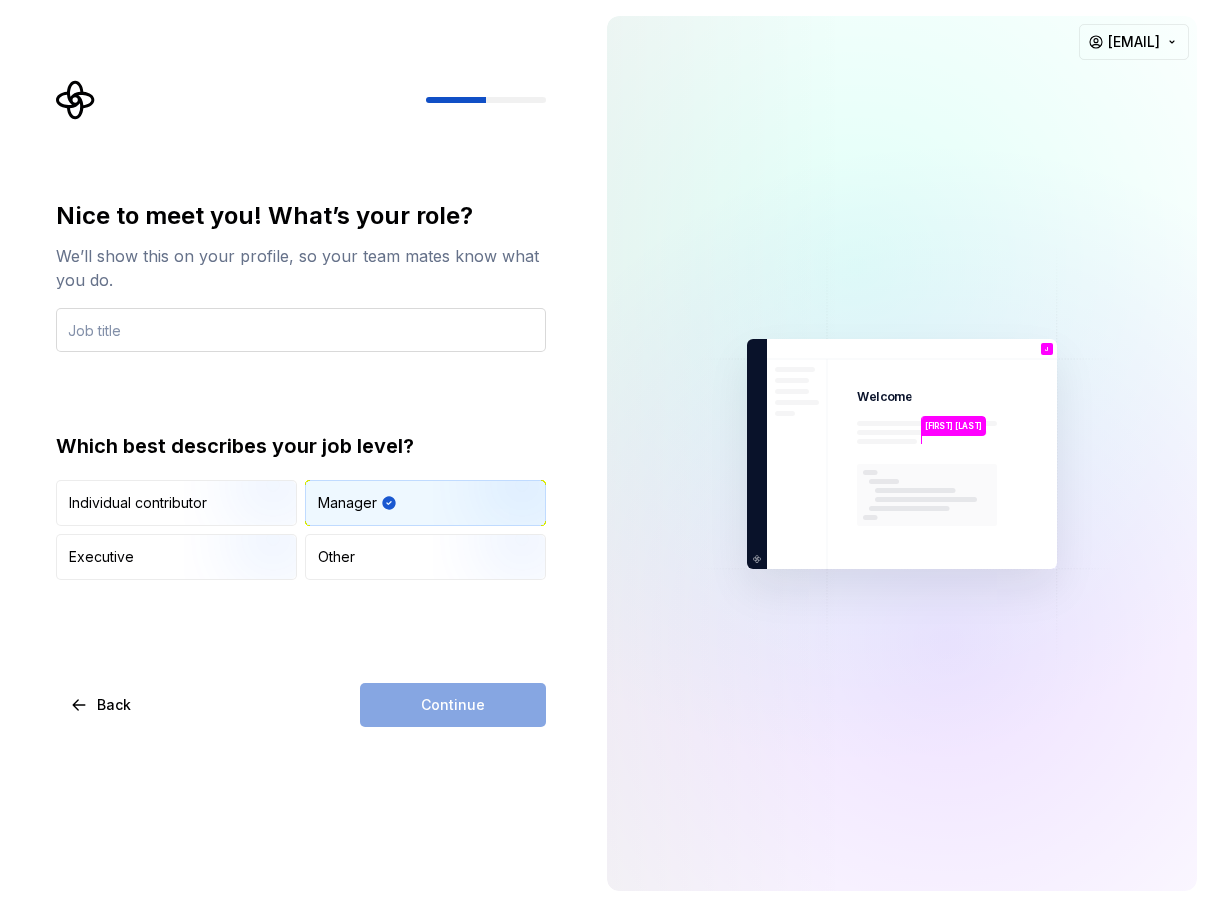 click at bounding box center [301, 330] 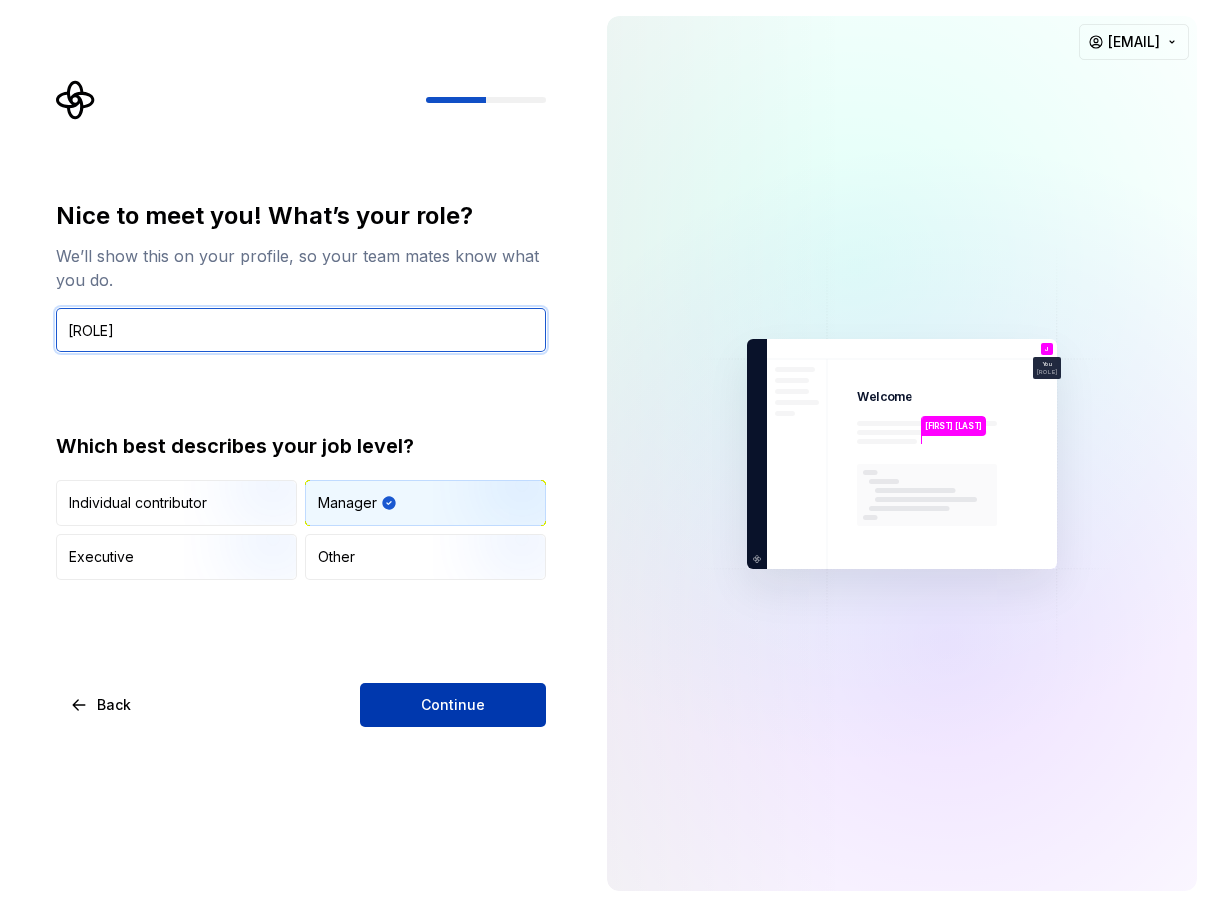 type on "Engineering Manager" 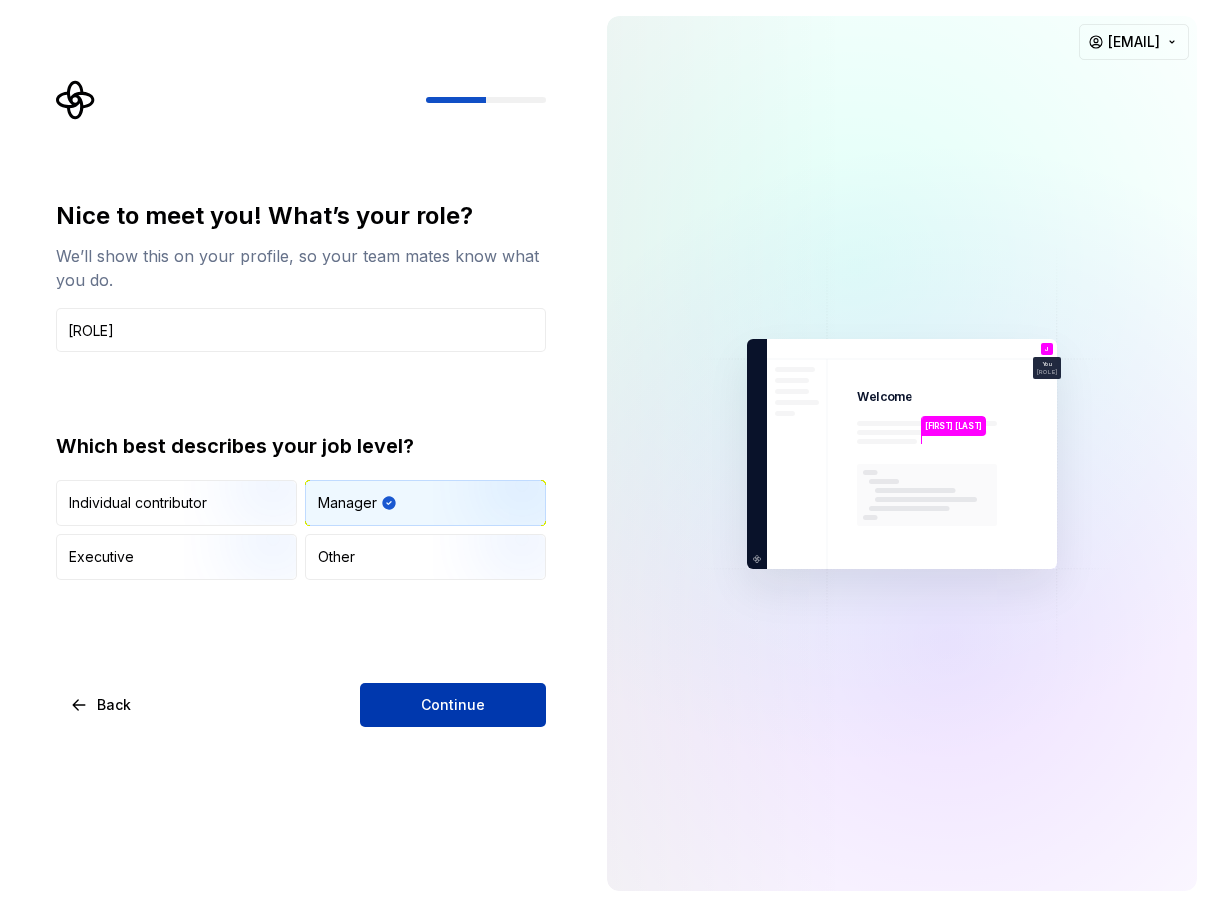 click on "Continue" at bounding box center (453, 705) 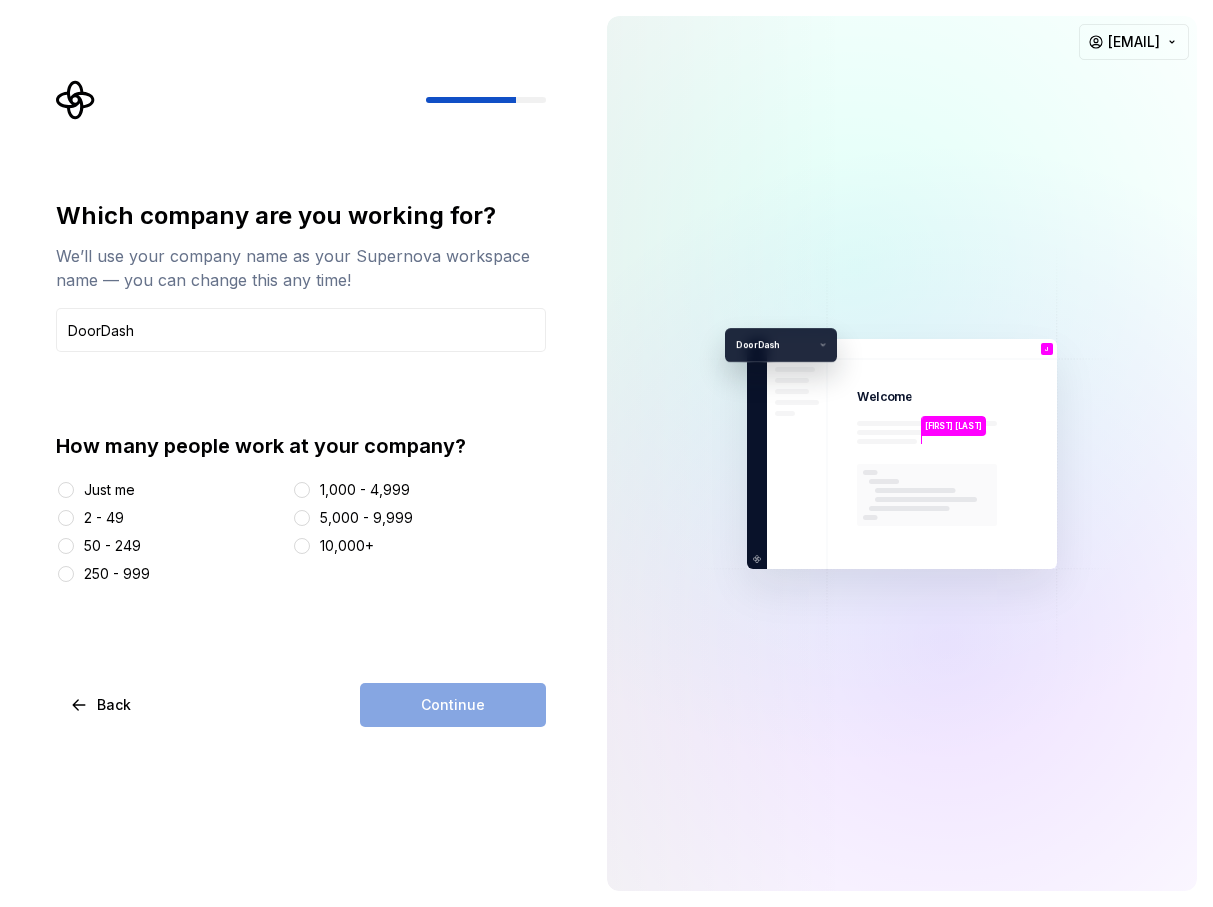 type on "DoorDash" 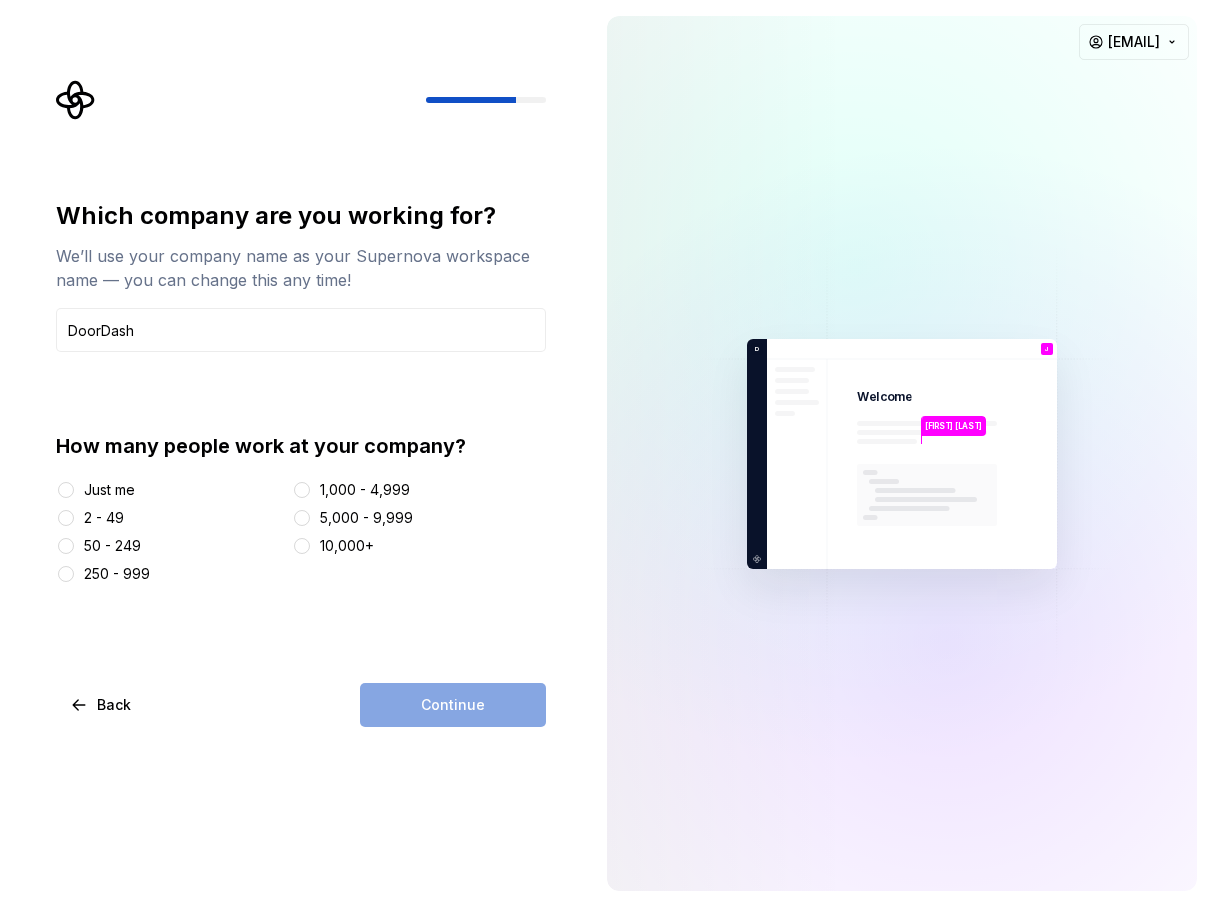 click at bounding box center [302, 546] 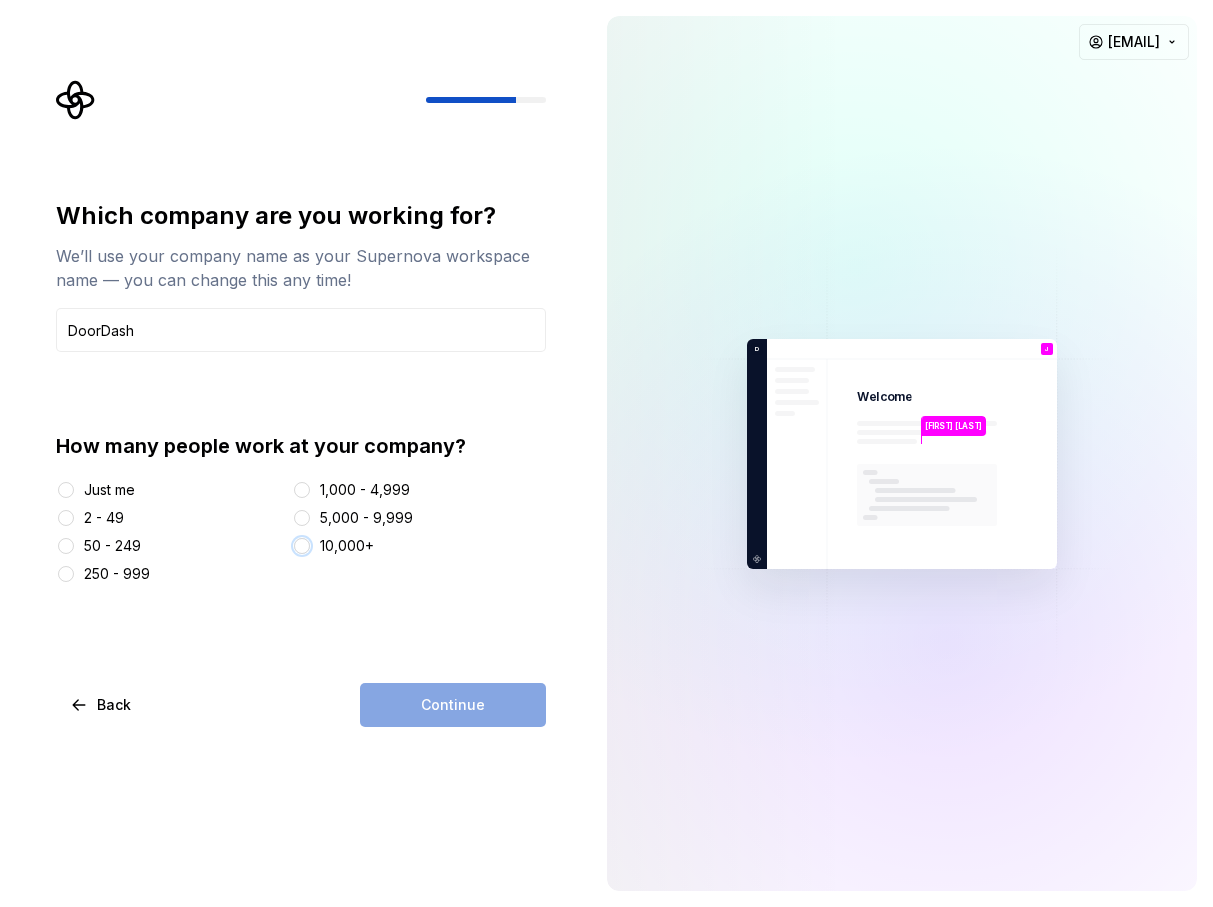 click on "10,000+" at bounding box center (302, 546) 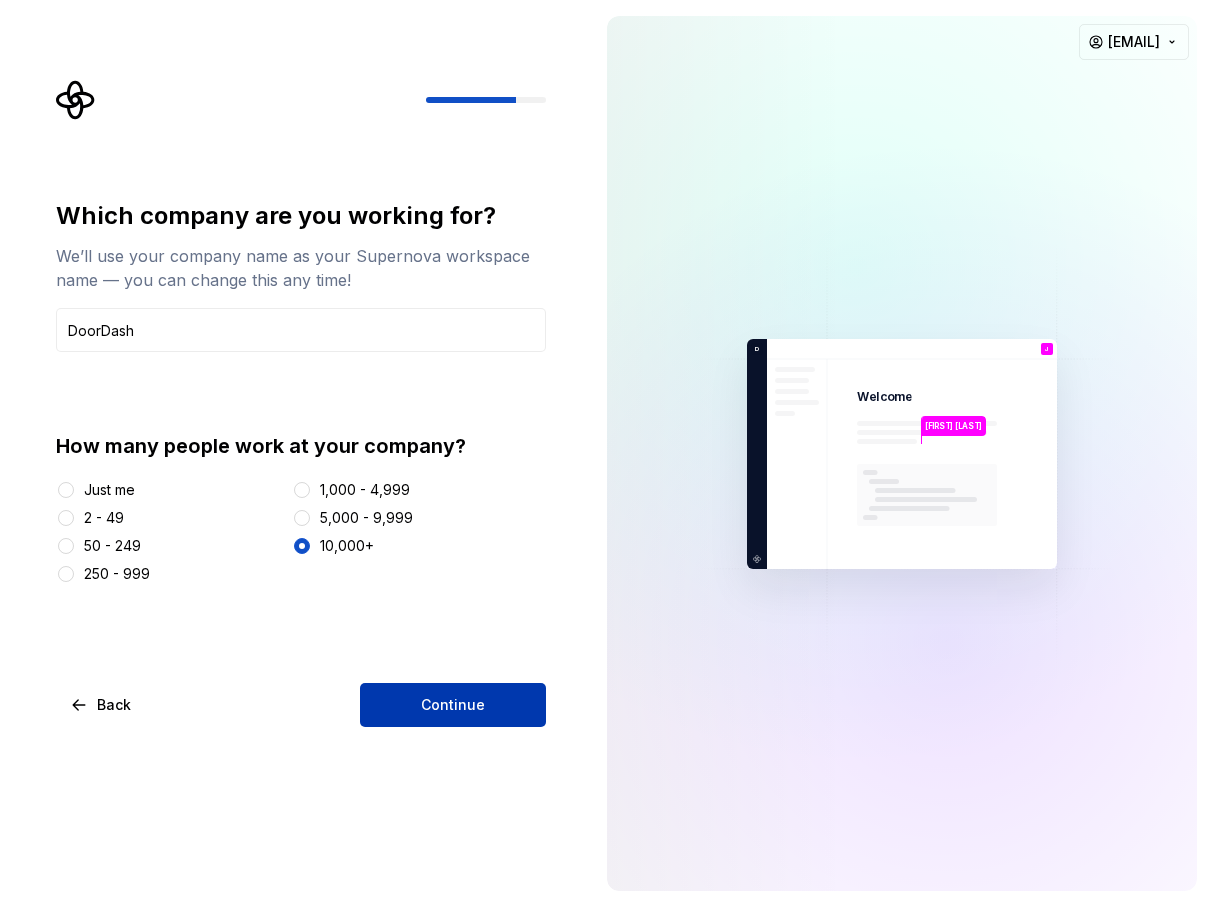 click on "Continue" at bounding box center [453, 705] 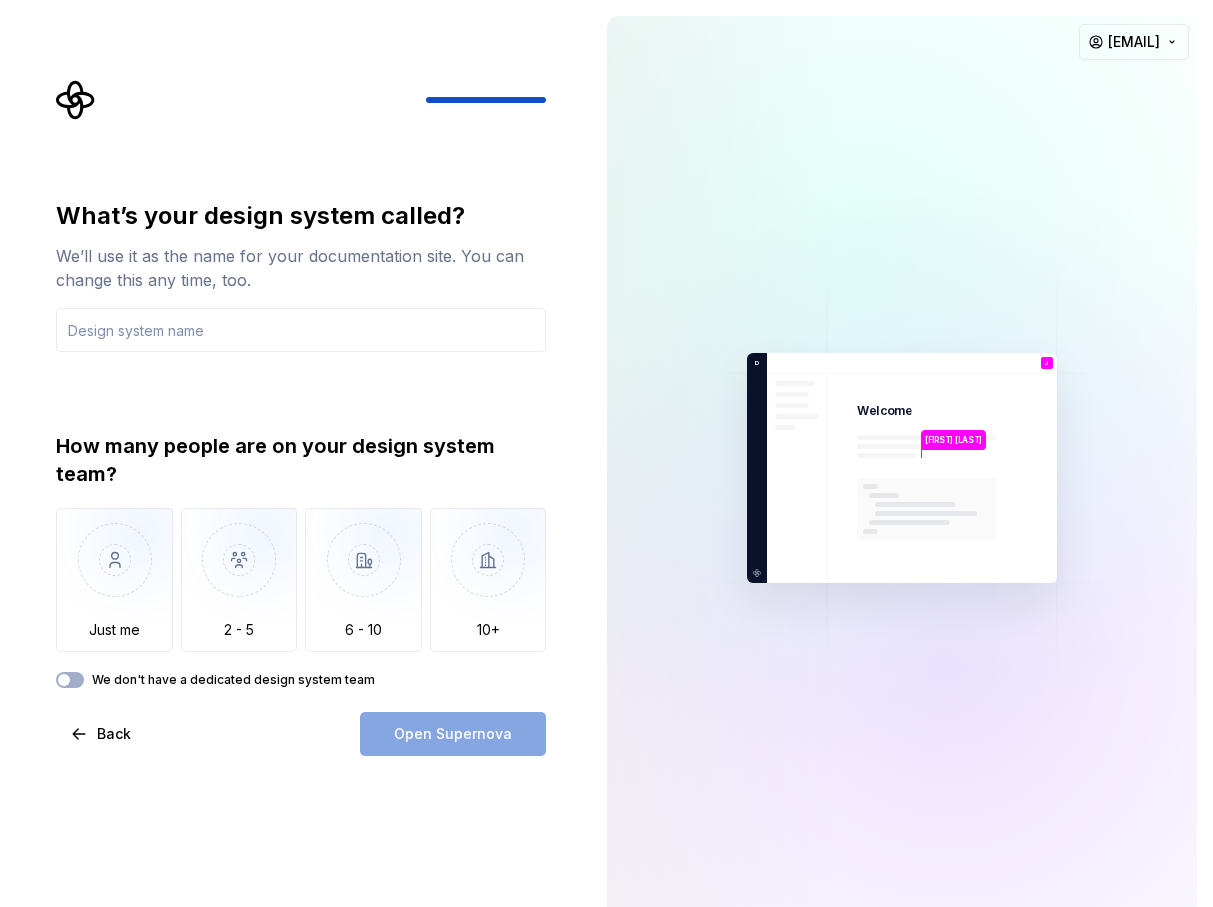 click on "Open Supernova" at bounding box center (453, 734) 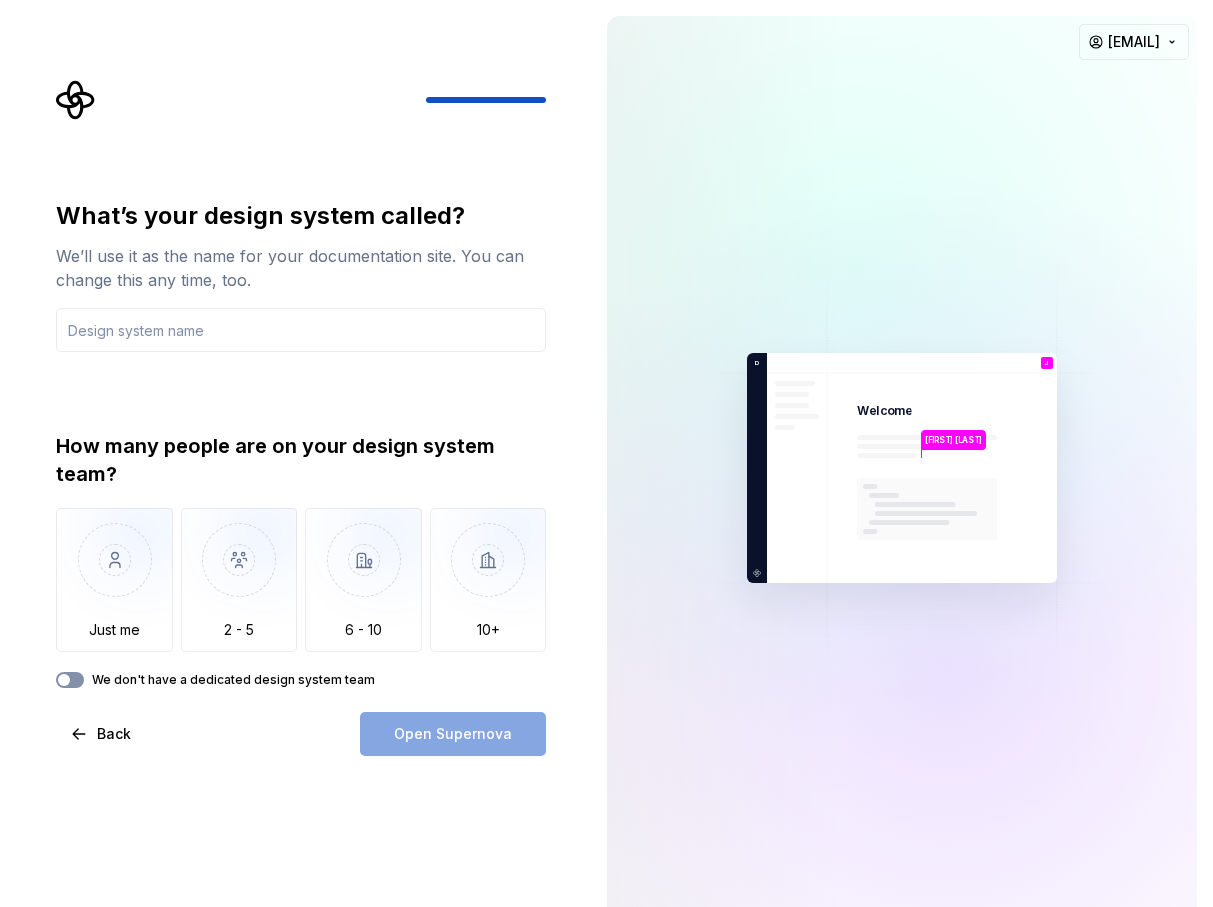 click on "We don't have a dedicated design system team" at bounding box center [70, 680] 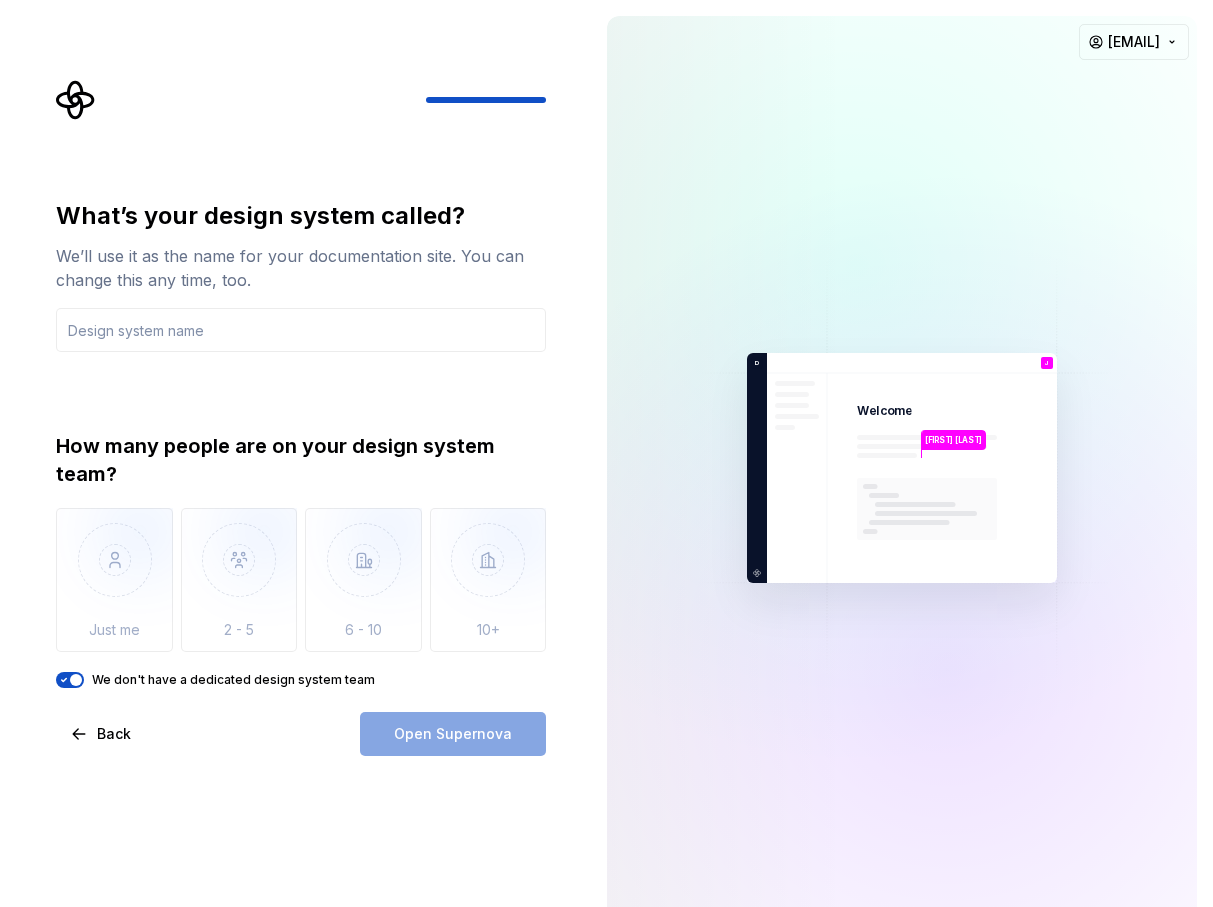 click on "Open Supernova" at bounding box center [453, 734] 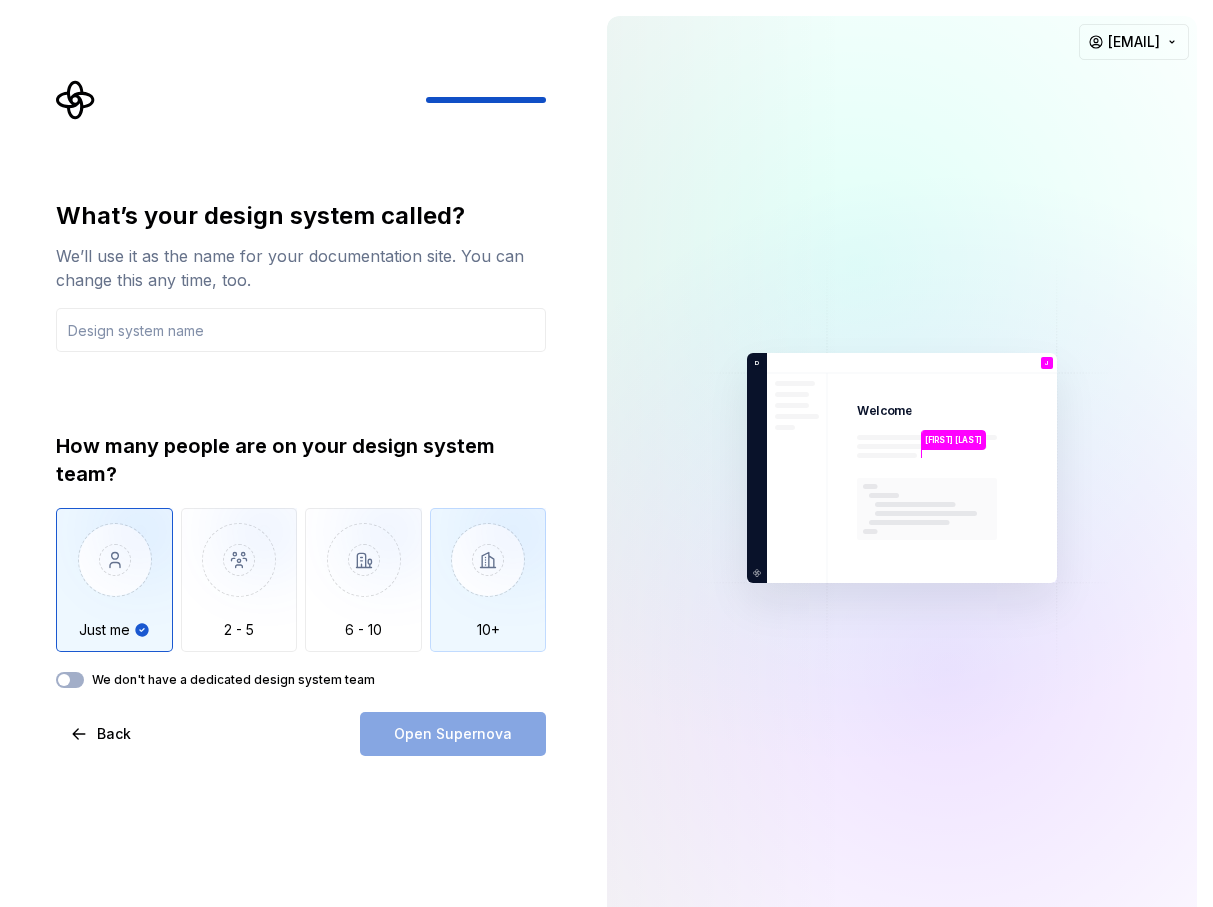 click at bounding box center [488, 575] 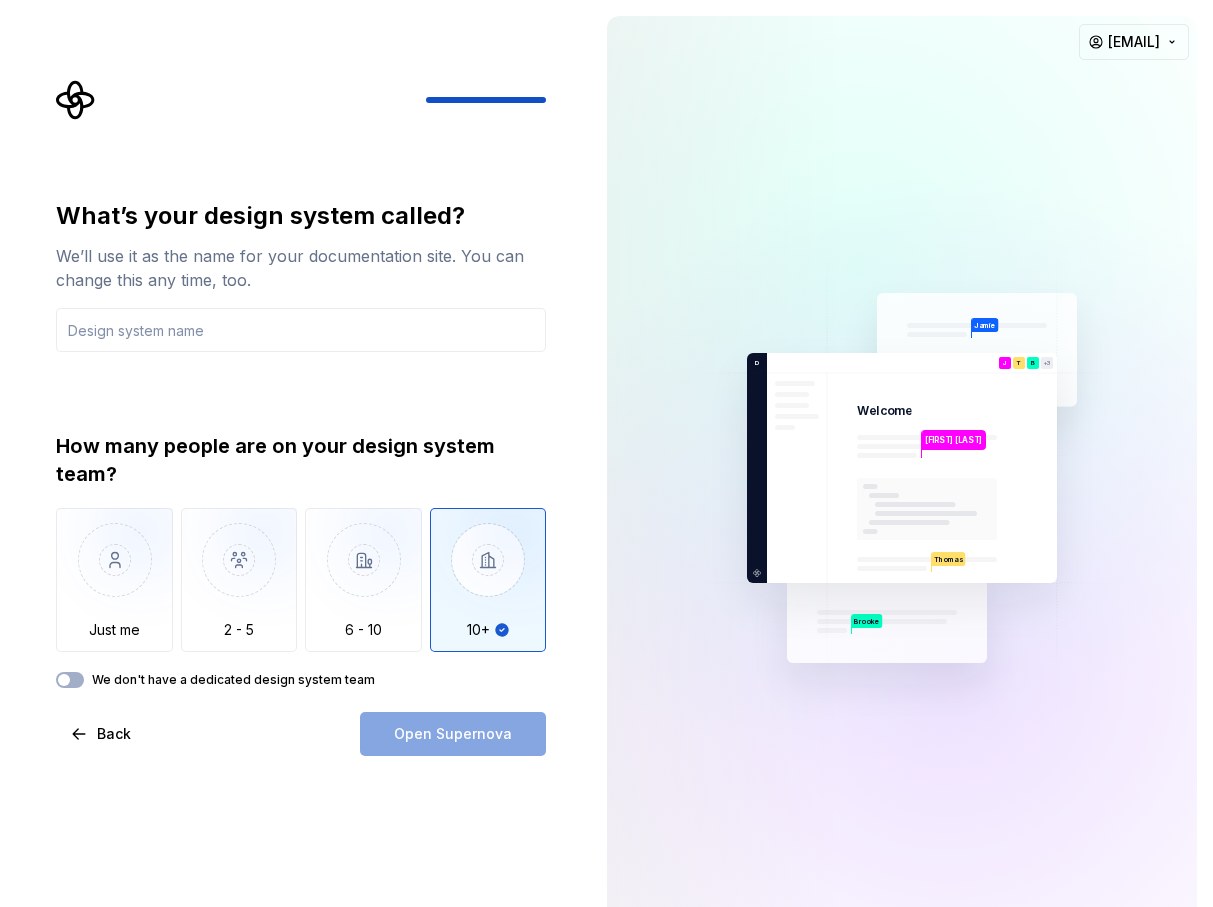 click on "We’ll use it as the name for your documentation site. You can change this any time, too." at bounding box center (301, 268) 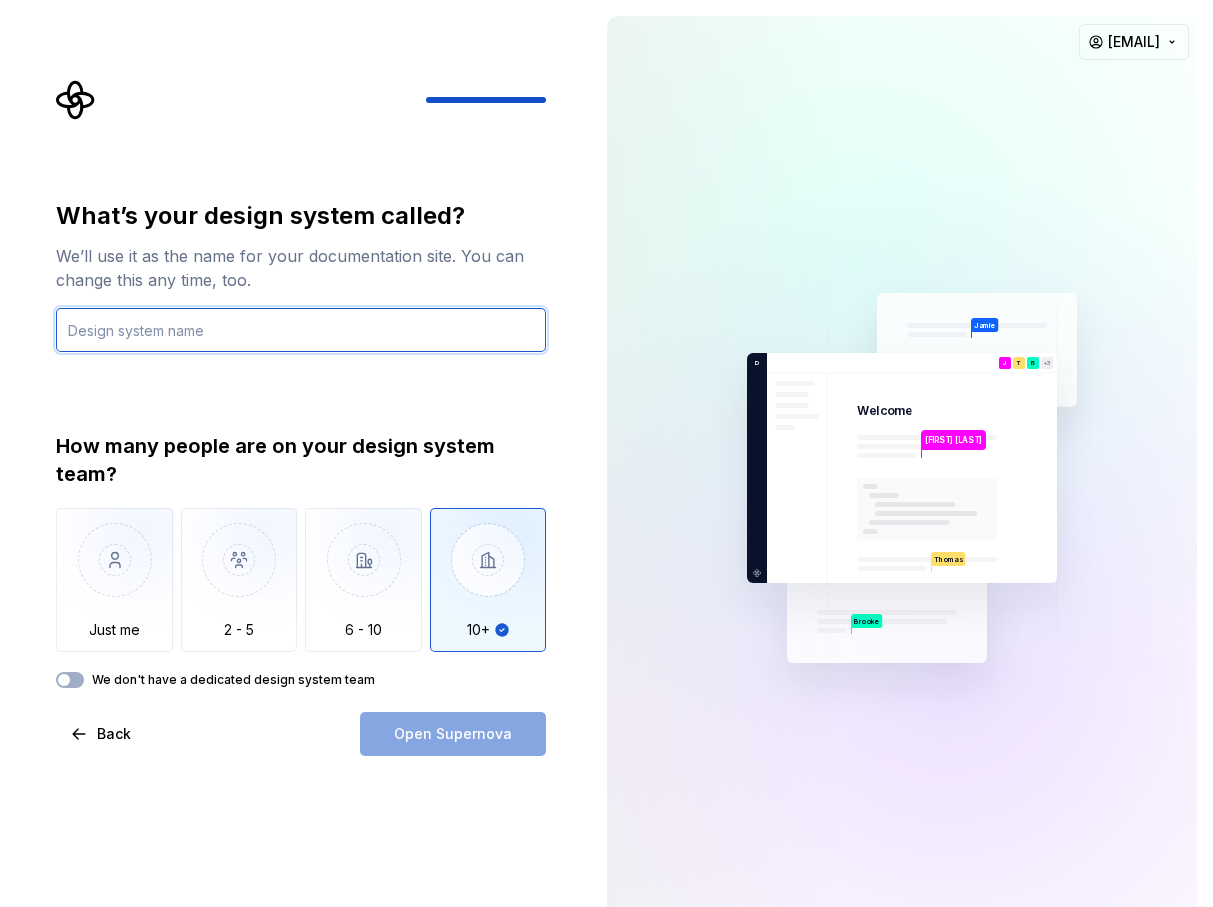 click at bounding box center [301, 330] 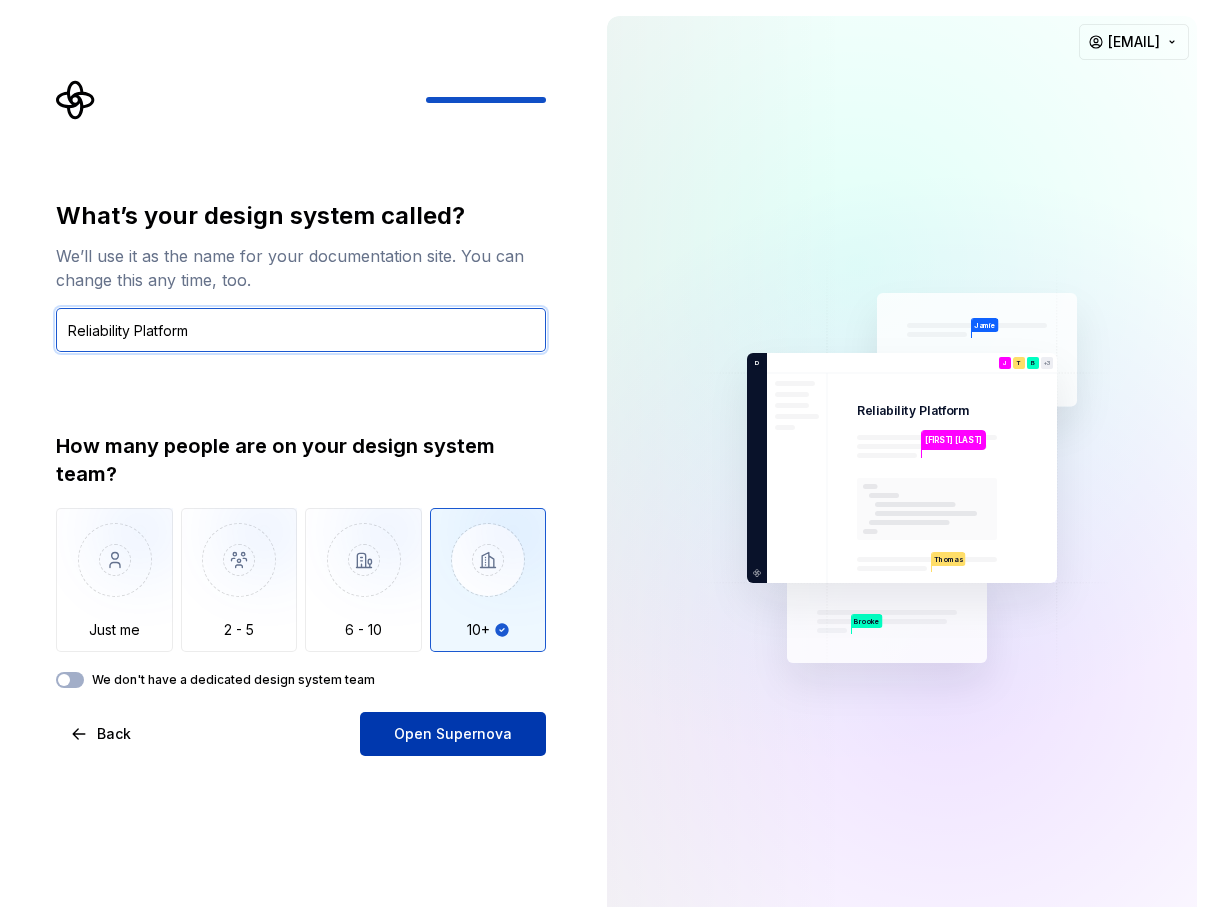 type on "Reliability Platform" 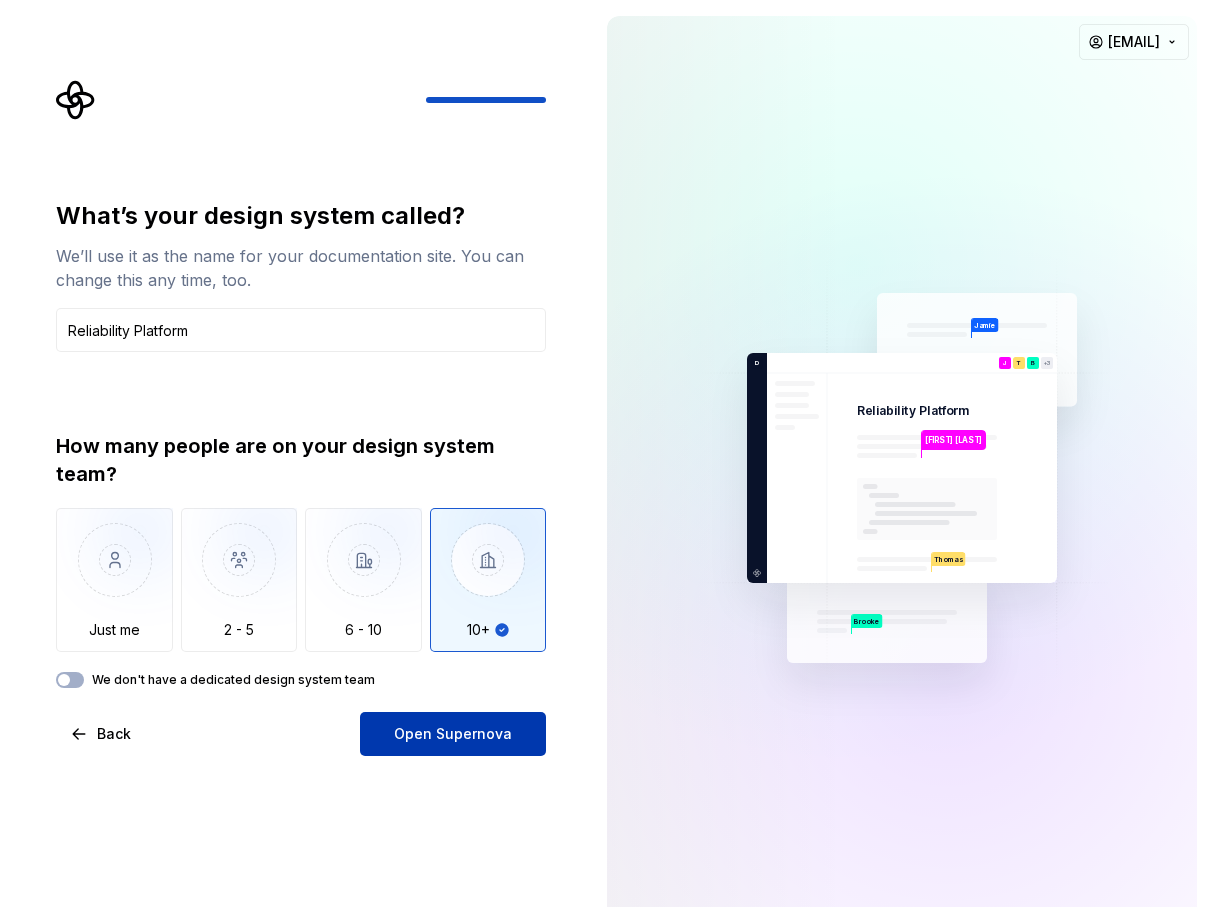 click on "Open Supernova" at bounding box center (453, 734) 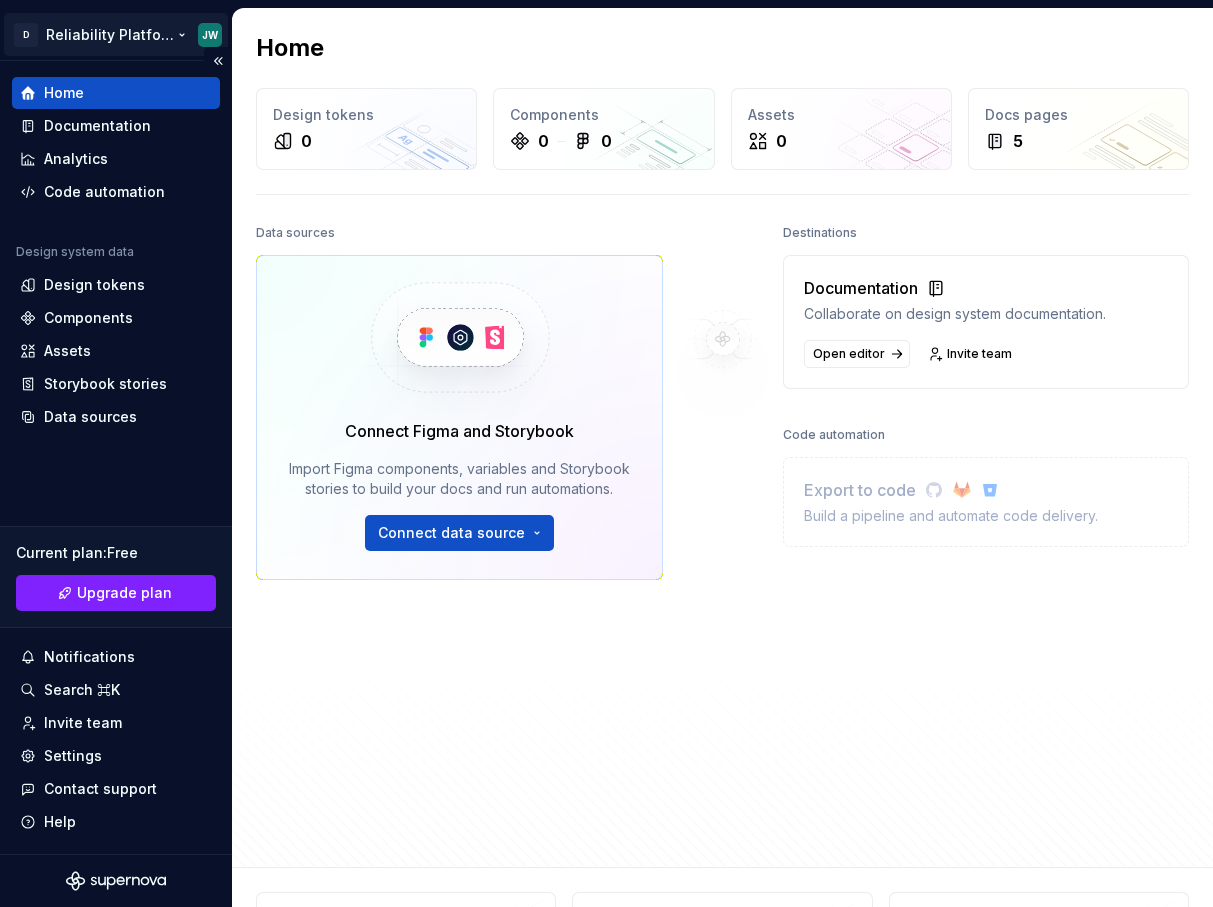 click on "D Reliability Platform JW Home Documentation Analytics Code automation Design system data Design tokens Components Assets Storybook stories Data sources Current plan :  Free Upgrade plan Notifications Search ⌘K Invite team Settings Contact support Help Home Design tokens 0 Components 0 0 Assets 0 Docs pages 5 Data sources Connect Figma and Storybook Import Figma components, variables and Storybook stories to build your docs and run automations. Connect data source Destinations Documentation Collaborate on design system documentation. Open editor Invite team Code automation Export to code Build a pipeline and automate code delivery. Product documentation Learn how to build, manage and maintain design systems in smarter ways. Developer documentation Start delivering your design choices to your codebases right away. Join our Slack community Connect and learn with other design system practitioners." at bounding box center [606, 453] 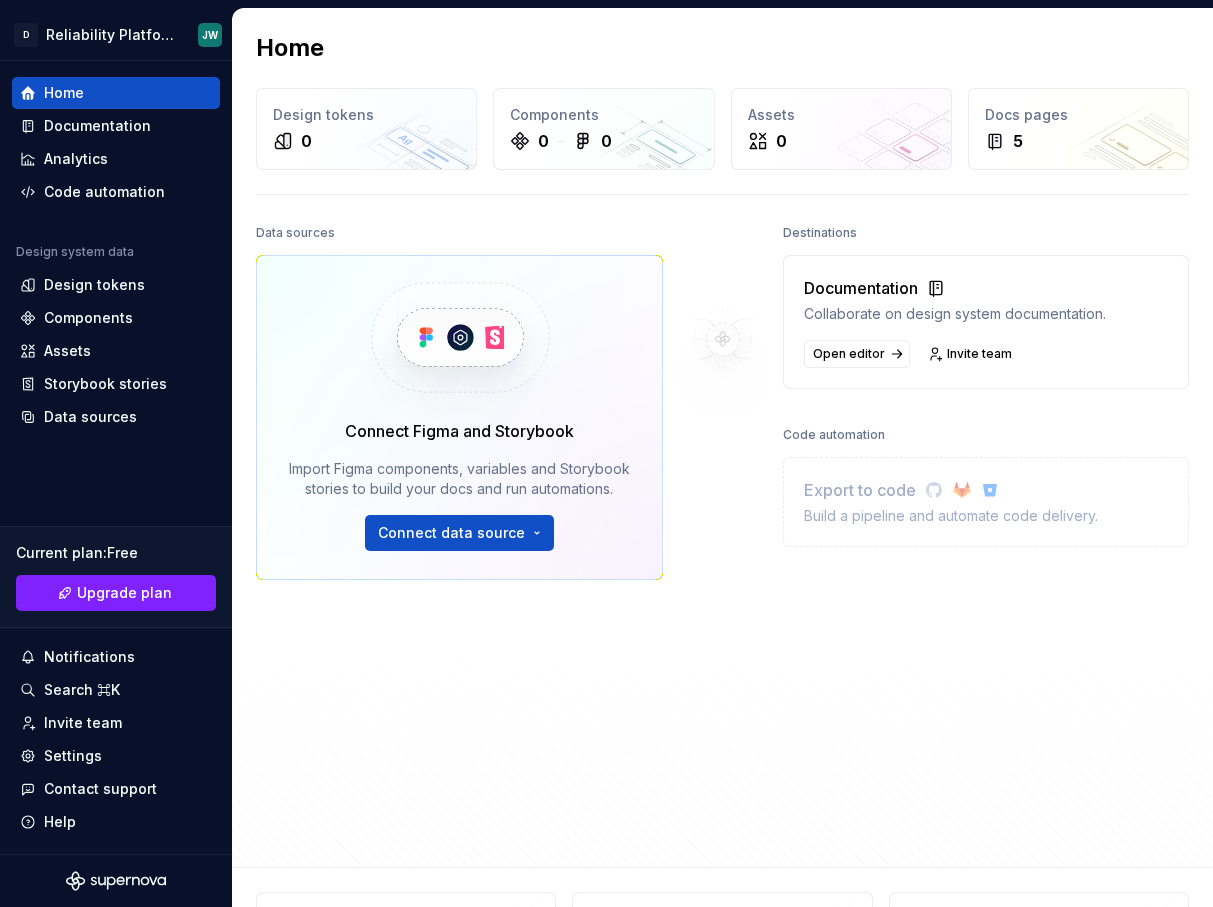 click on "D Reliability Platform JW Home Documentation Analytics Code automation Design system data Design tokens Components Assets Storybook stories Data sources Current plan :  Free Upgrade plan Notifications Search ⌘K Invite team Settings Contact support Help Home Design tokens 0 Components 0 0 Assets 0 Docs pages 5 Data sources Connect Figma and Storybook Import Figma components, variables and Storybook stories to build your docs and run automations. Connect data source Destinations Documentation Collaborate on design system documentation. Open editor Invite team Code automation Export to code Build a pipeline and automate code delivery. Product documentation Learn how to build, manage and maintain design systems in smarter ways. Developer documentation Start delivering your design choices to your codebases right away. Join our Slack community Connect and learn with other design system practitioners." at bounding box center (606, 453) 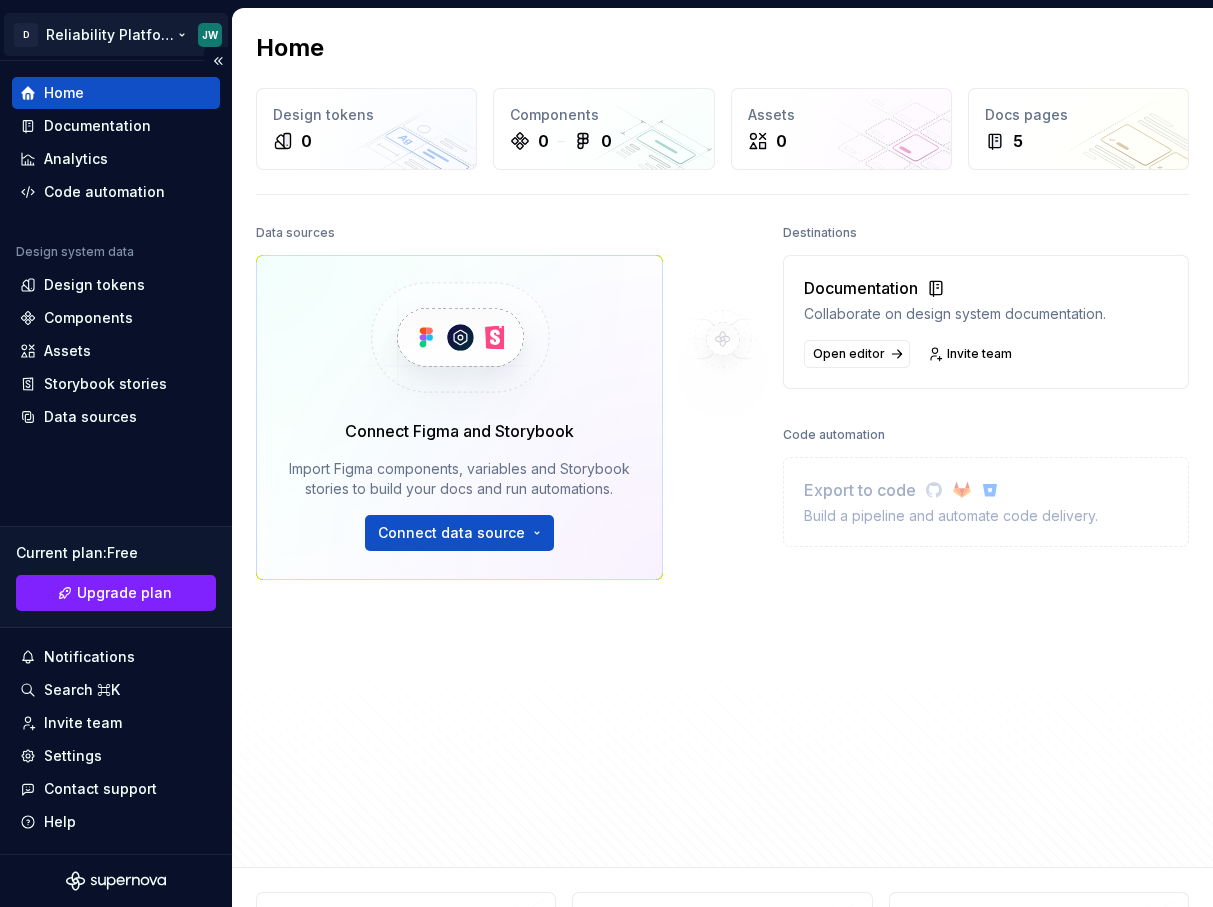 click on "D Reliability Platform JW Home Documentation Analytics Code automation Design system data Design tokens Components Assets Storybook stories Data sources Current plan :  Free Upgrade plan Notifications Search ⌘K Invite team Settings Contact support Help Home Design tokens 0 Components 0 0 Assets 0 Docs pages 5 Data sources Connect Figma and Storybook Import Figma components, variables and Storybook stories to build your docs and run automations. Connect data source Destinations Documentation Collaborate on design system documentation. Open editor Invite team Code automation Export to code Build a pipeline and automate code delivery. Product documentation Learn how to build, manage and maintain design systems in smarter ways. Developer documentation Start delivering your design choices to your codebases right away. Join our Slack community Connect and learn with other design system practitioners." at bounding box center (606, 453) 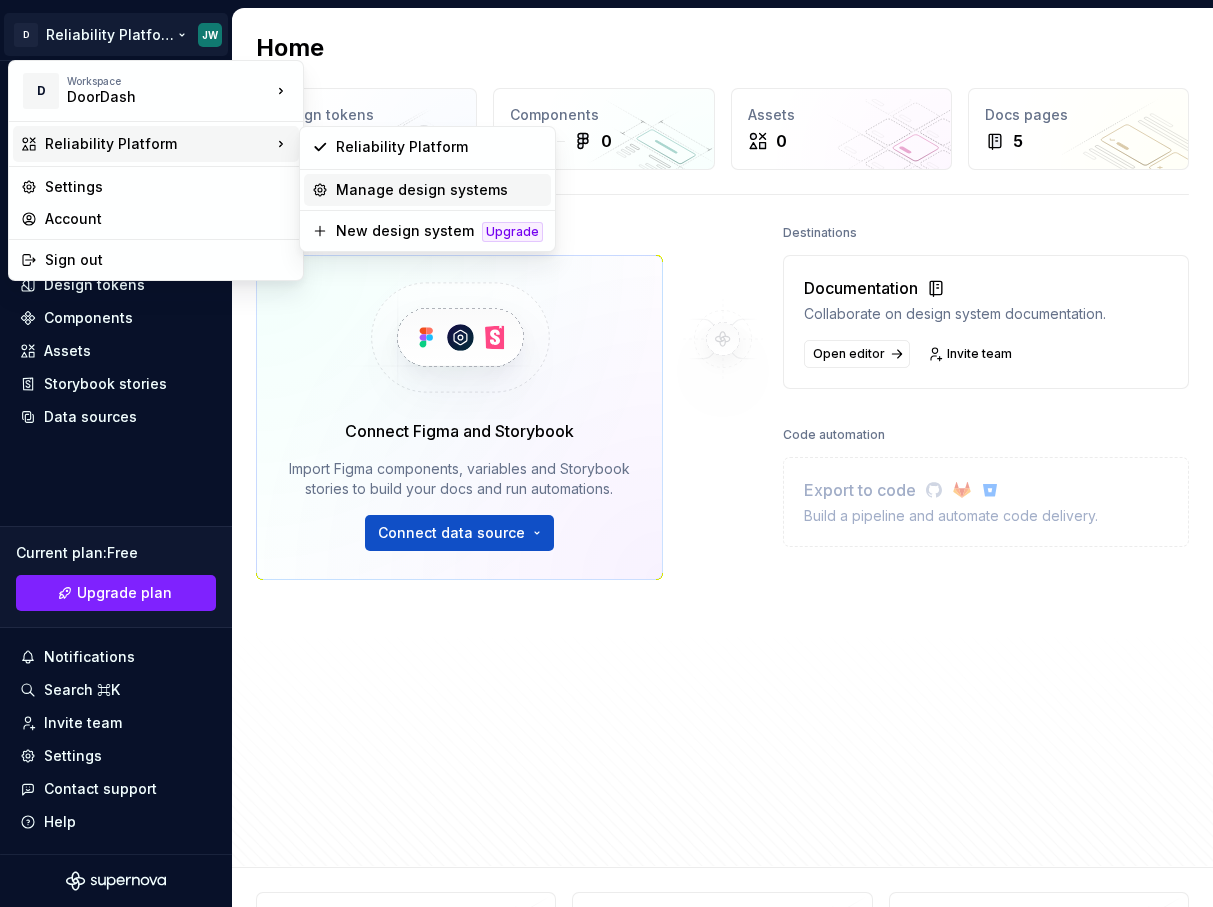 click on "Manage design systems" at bounding box center (439, 190) 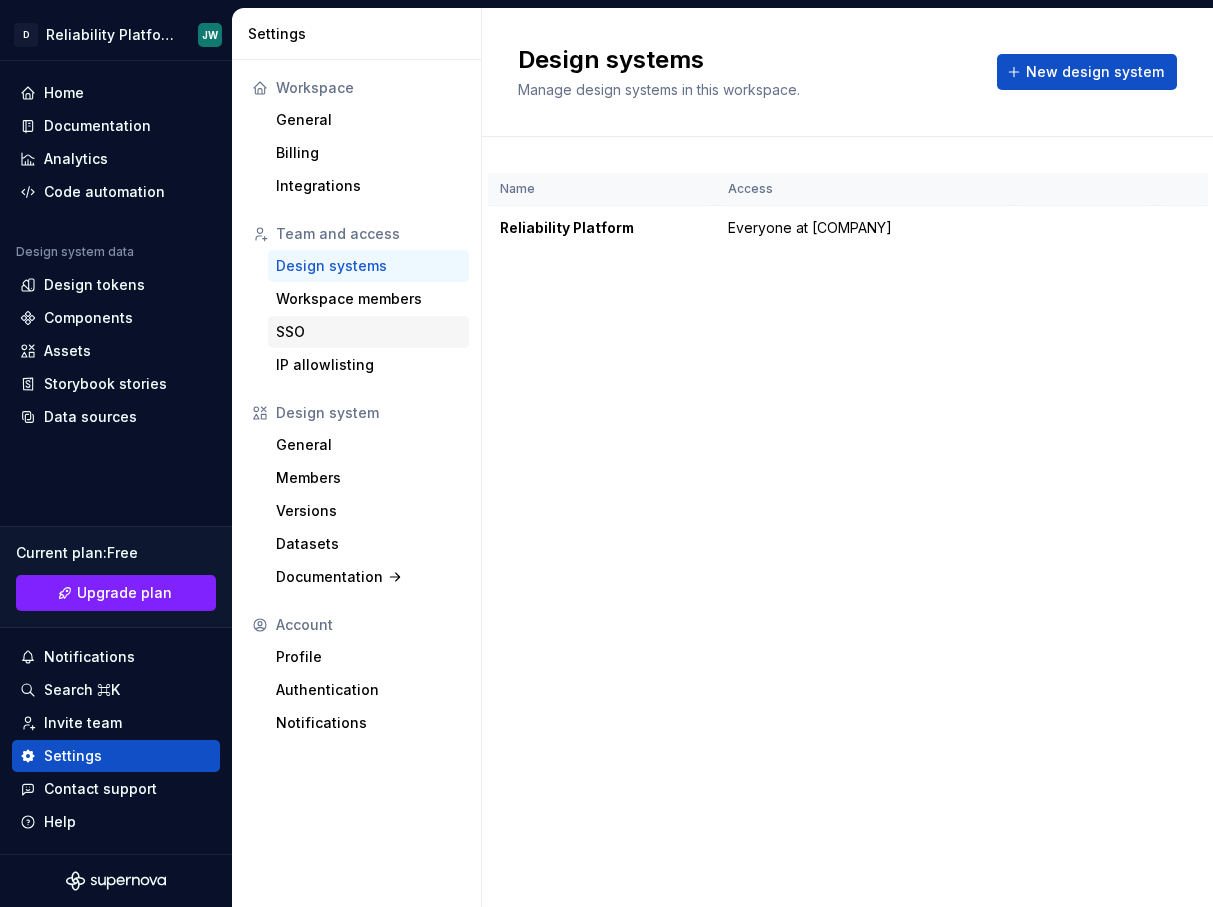 click on "SSO" at bounding box center [368, 332] 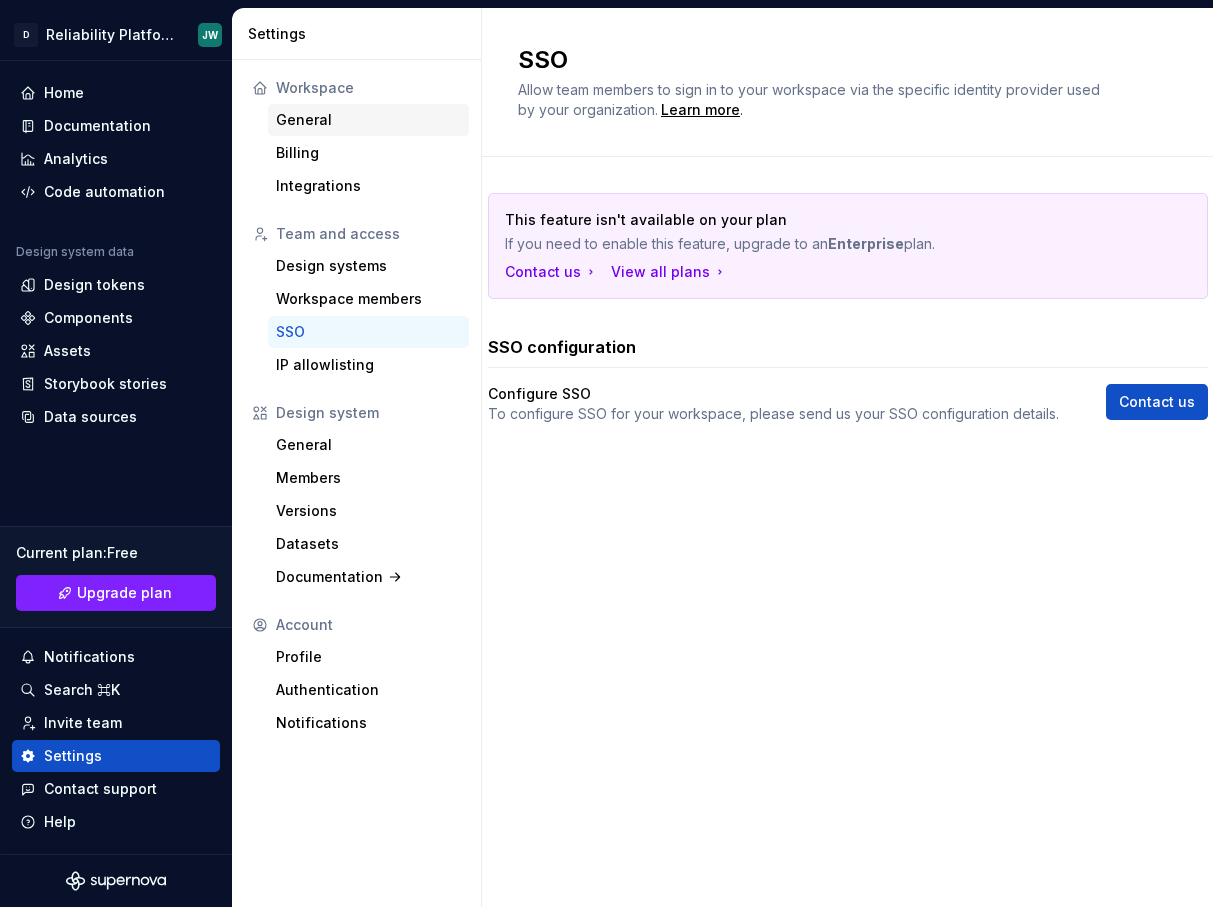 click on "General" at bounding box center [368, 120] 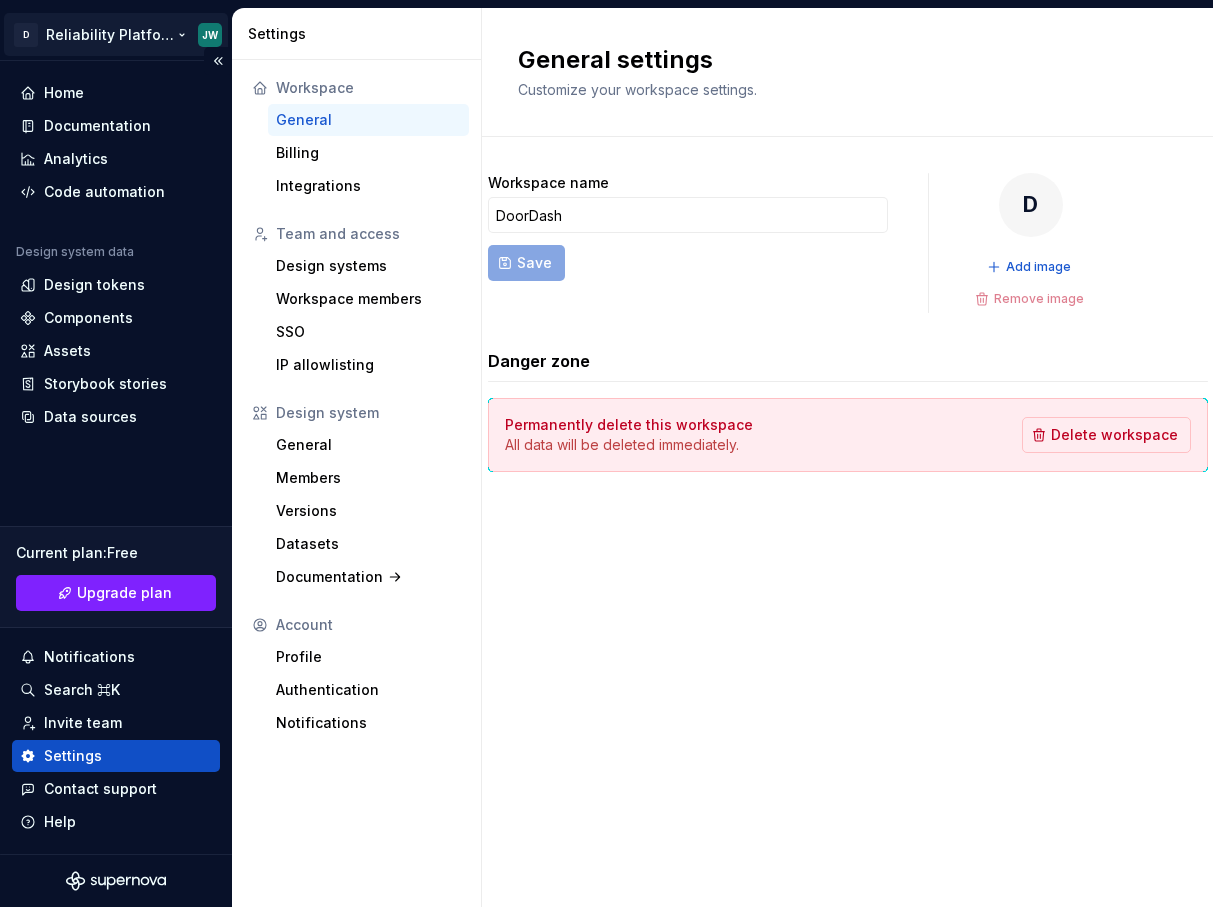 click on "D Reliability Platform JW Home Documentation Analytics Code automation Design system data Design tokens Components Assets Storybook stories Data sources Current plan :  Free Upgrade plan Notifications Search ⌘K Invite team Settings Contact support Help Settings Workspace General Billing Integrations Team and access Design systems Workspace members SSO IP allowlisting Design system General Members Versions Datasets Documentation Account Profile Authentication Notifications General settings Customize your workspace settings. Workspace name DoorDash Save D Add image Remove image Danger zone Permanently delete this workspace All data will be deleted immediately. Delete workspace" at bounding box center [606, 453] 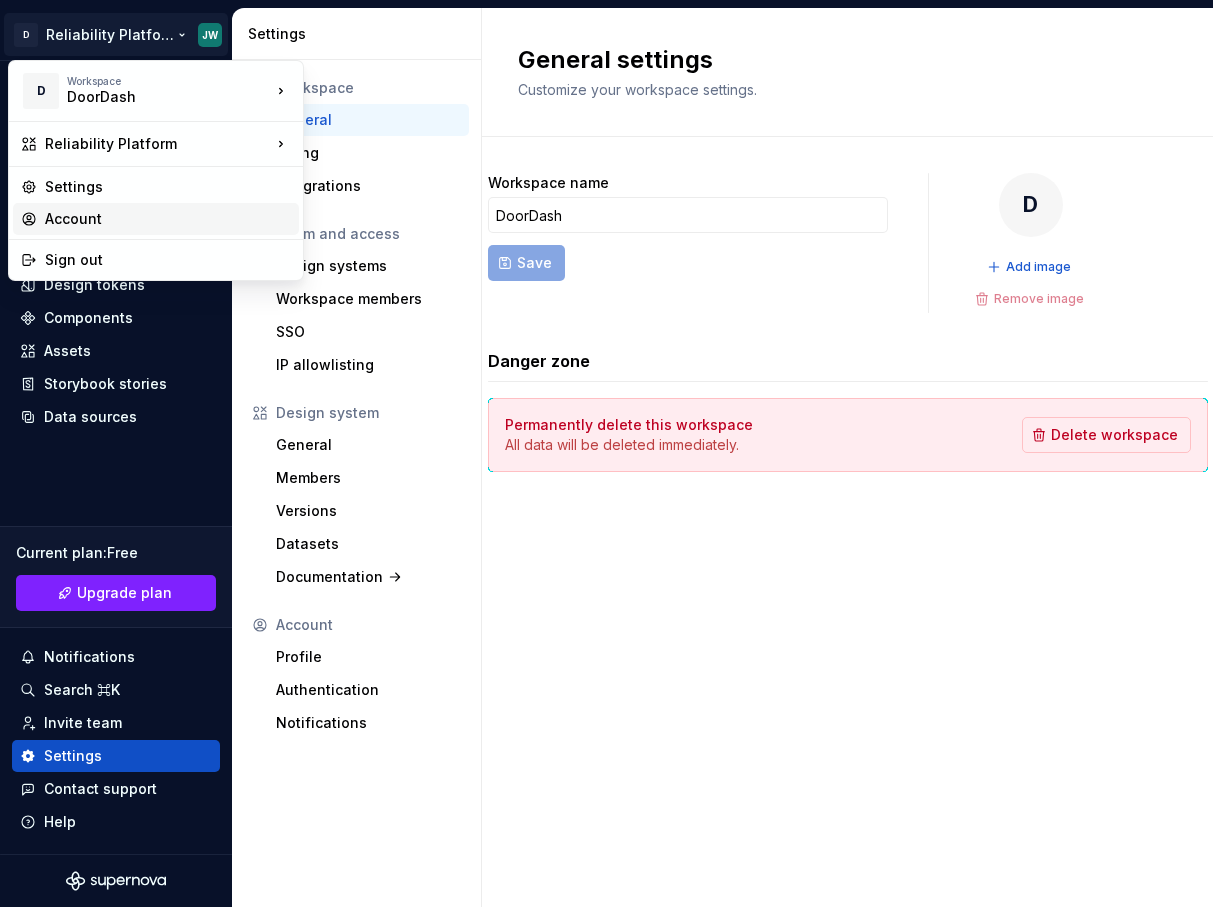 click on "Account" at bounding box center (168, 219) 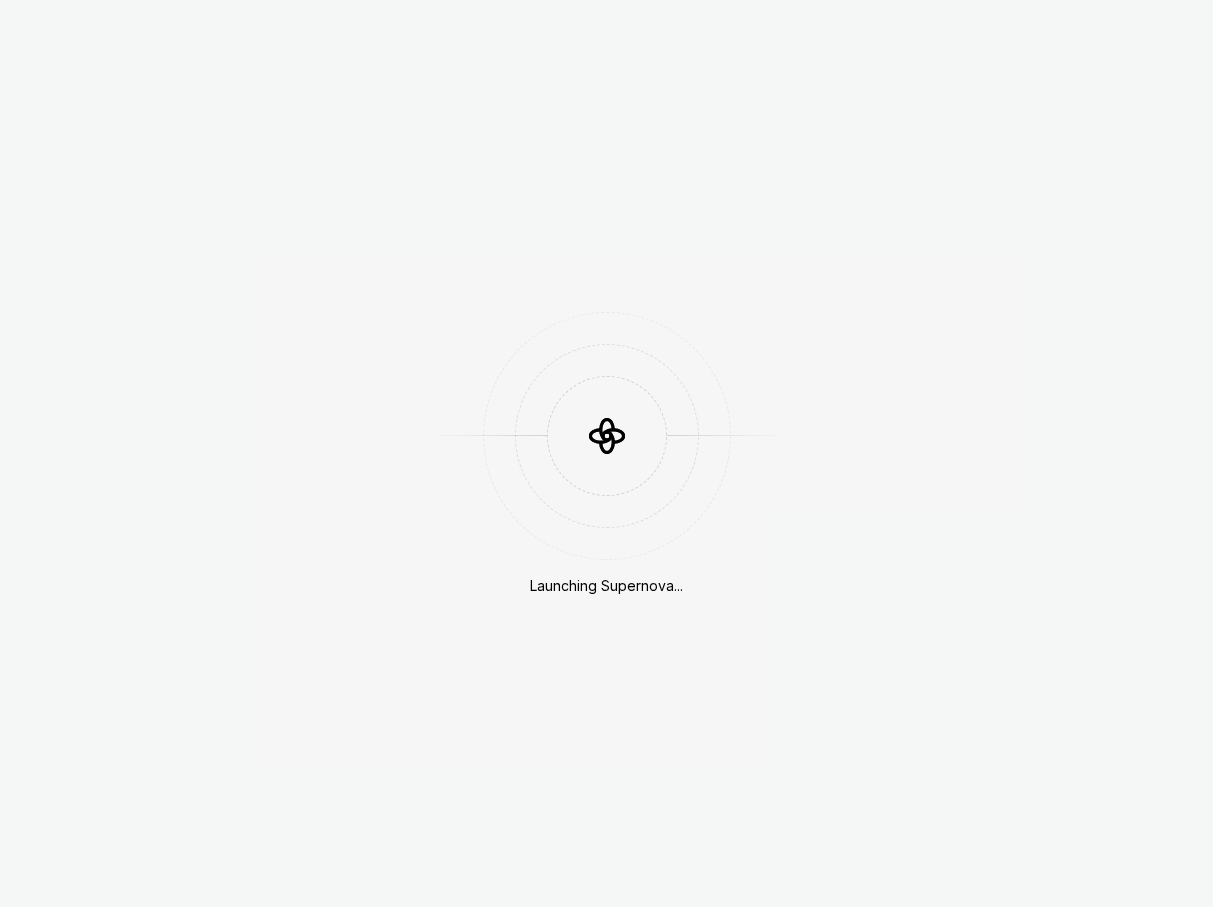 scroll, scrollTop: 0, scrollLeft: 0, axis: both 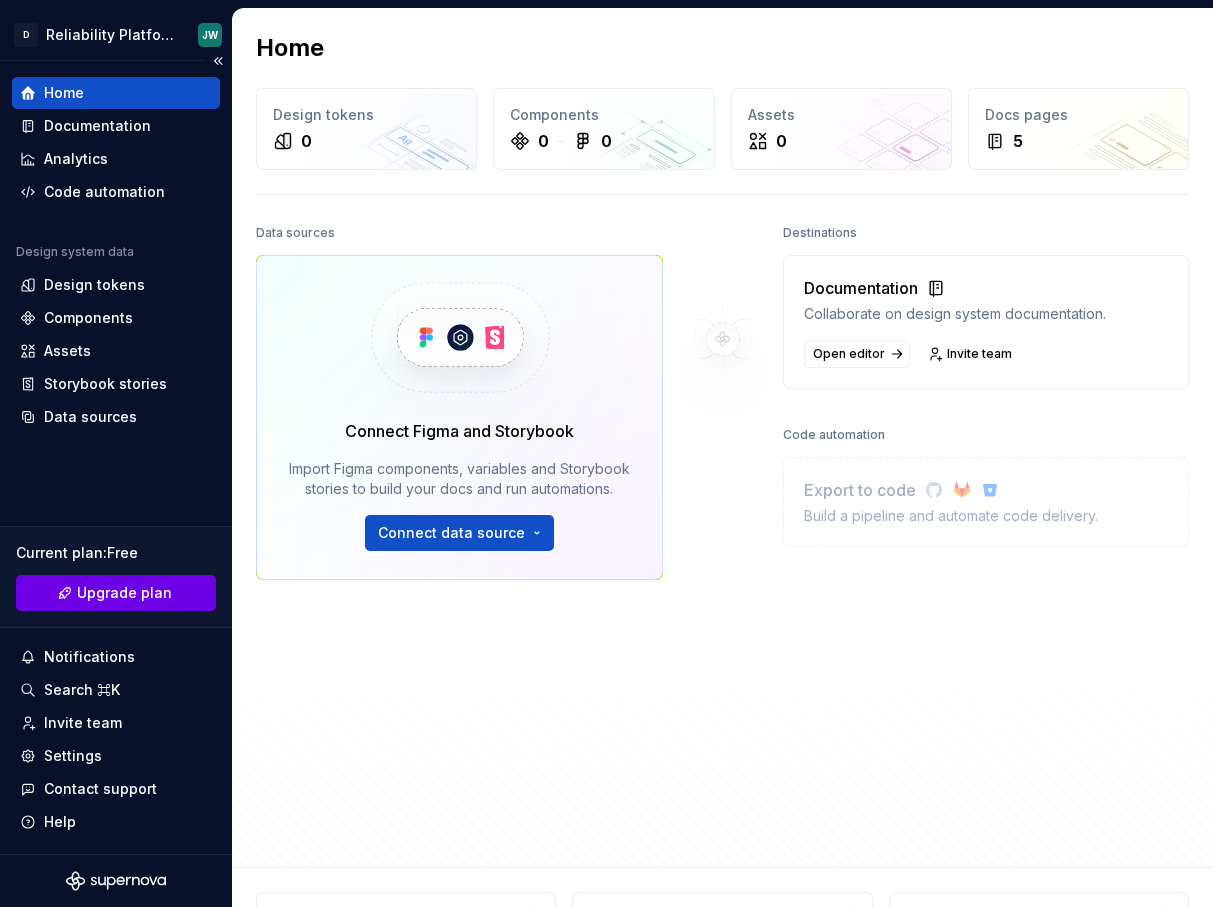 click on "Upgrade plan" at bounding box center [124, 593] 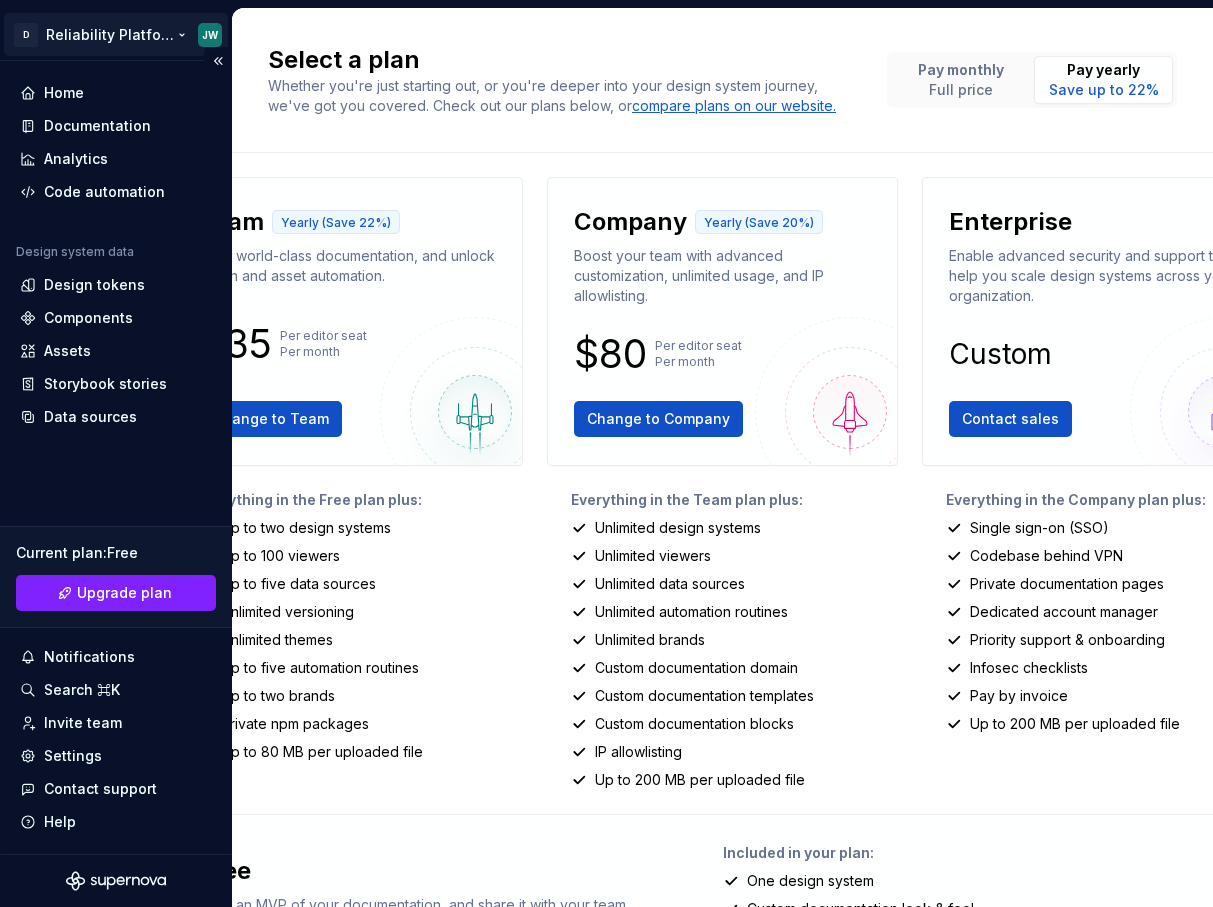 click on "D Reliability Platform JW Home Documentation Analytics Code automation Design system data Design tokens Components Assets Storybook stories Data sources Current plan :  Free Upgrade plan Notifications Search ⌘K Invite team Settings Contact support Help Select a plan Whether you're just starting out, or you're deeper into your design system journey, we've got you covered. Check out our plans below, or  compare plans on our website.   Pay monthly Full price   Pay yearly Save up to 22% Team Yearly (Save 22%) Build world-class documentation, and unlock token and asset automation. $35 Per editor seat Per month Change to Team Everything in the Free plan plus: Up to two design systems Up to 100 viewers Up to five data sources Unlimited versioning Unlimited themes Up to five automation routines Up to two brands Private npm packages Up to 80 MB per uploaded file Company Yearly (Save 20%) Boost your team with advanced customization, unlimited usage, and IP allowlisting. $80 Per editor seat Per month Change to Company" at bounding box center [606, 453] 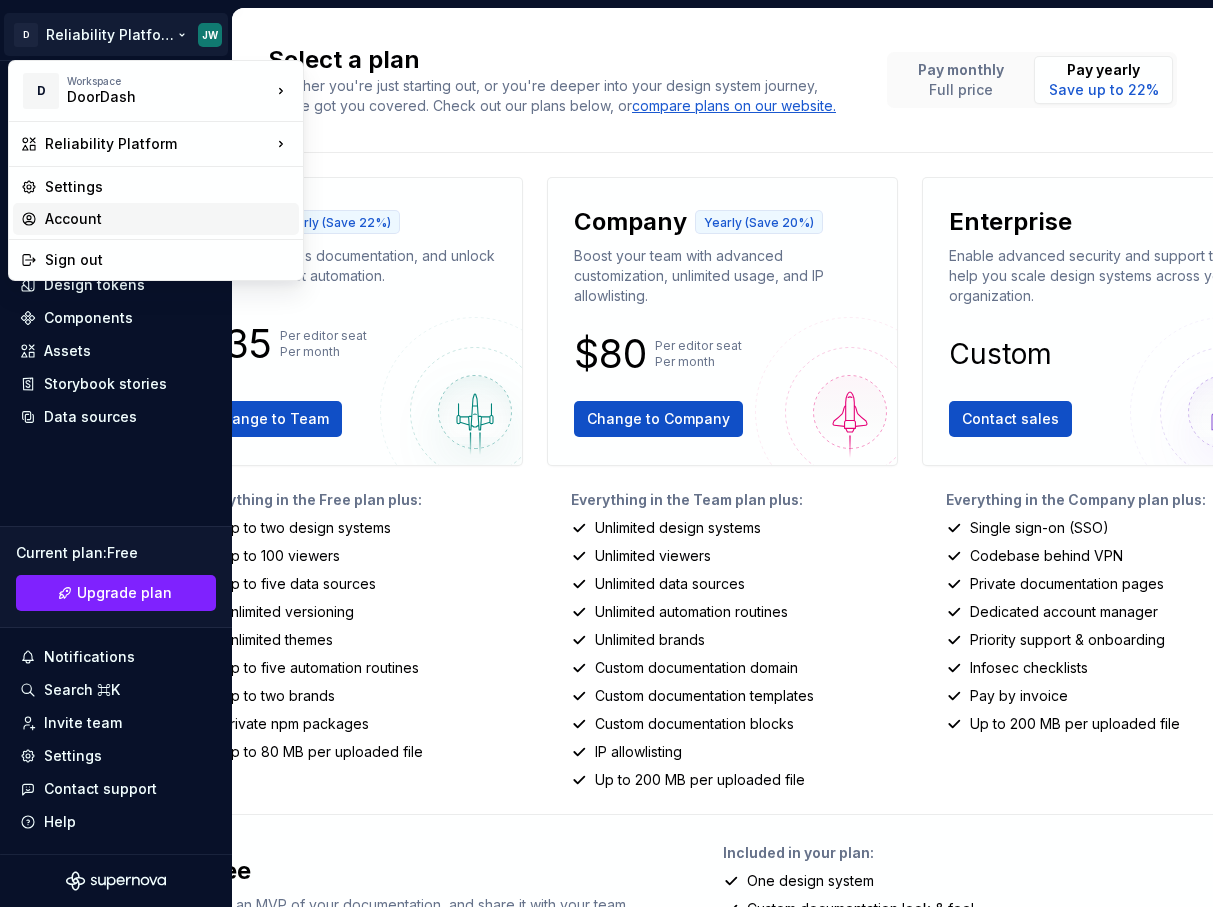 click on "Account" at bounding box center [168, 219] 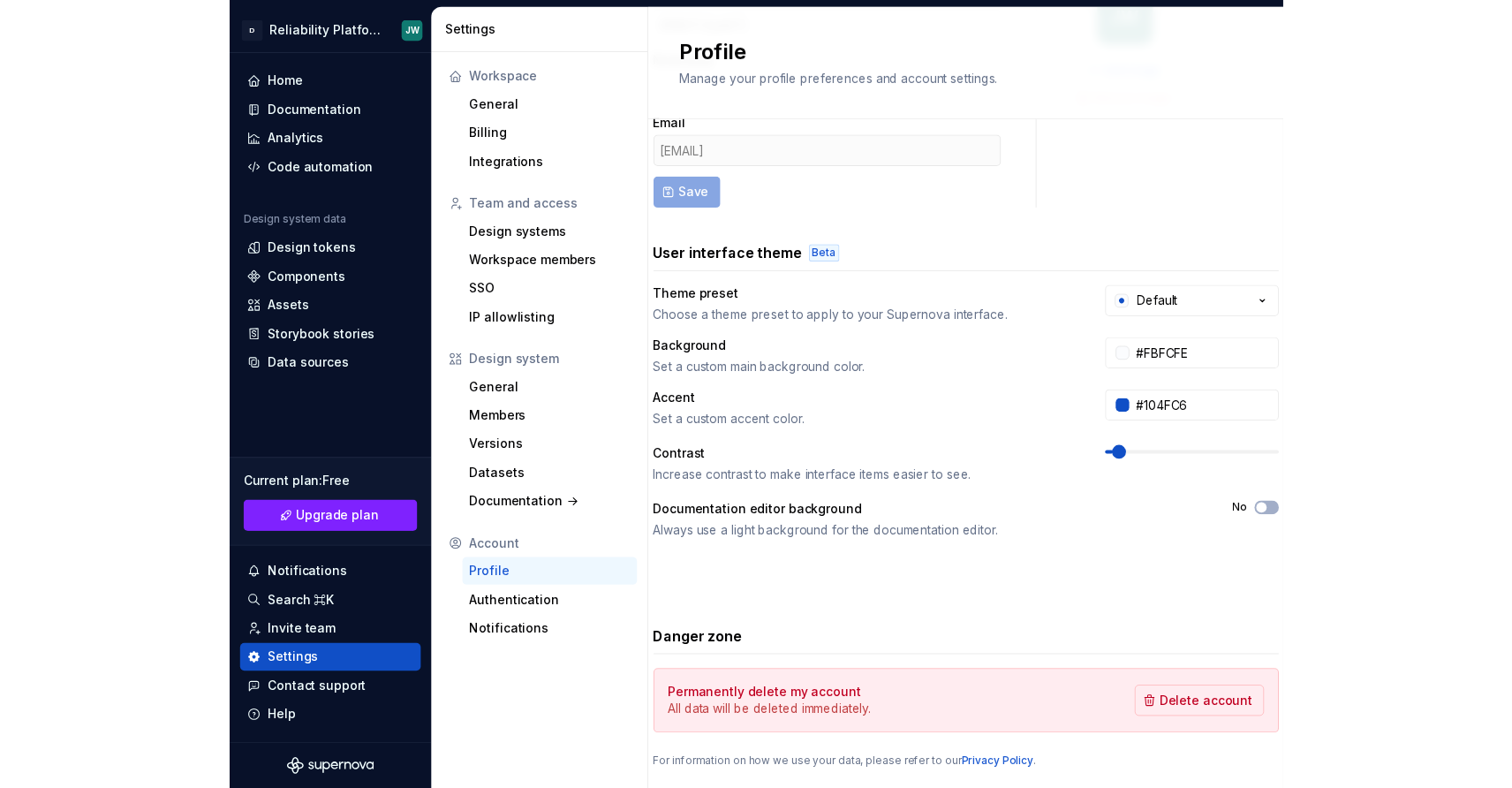 scroll, scrollTop: 210, scrollLeft: 0, axis: vertical 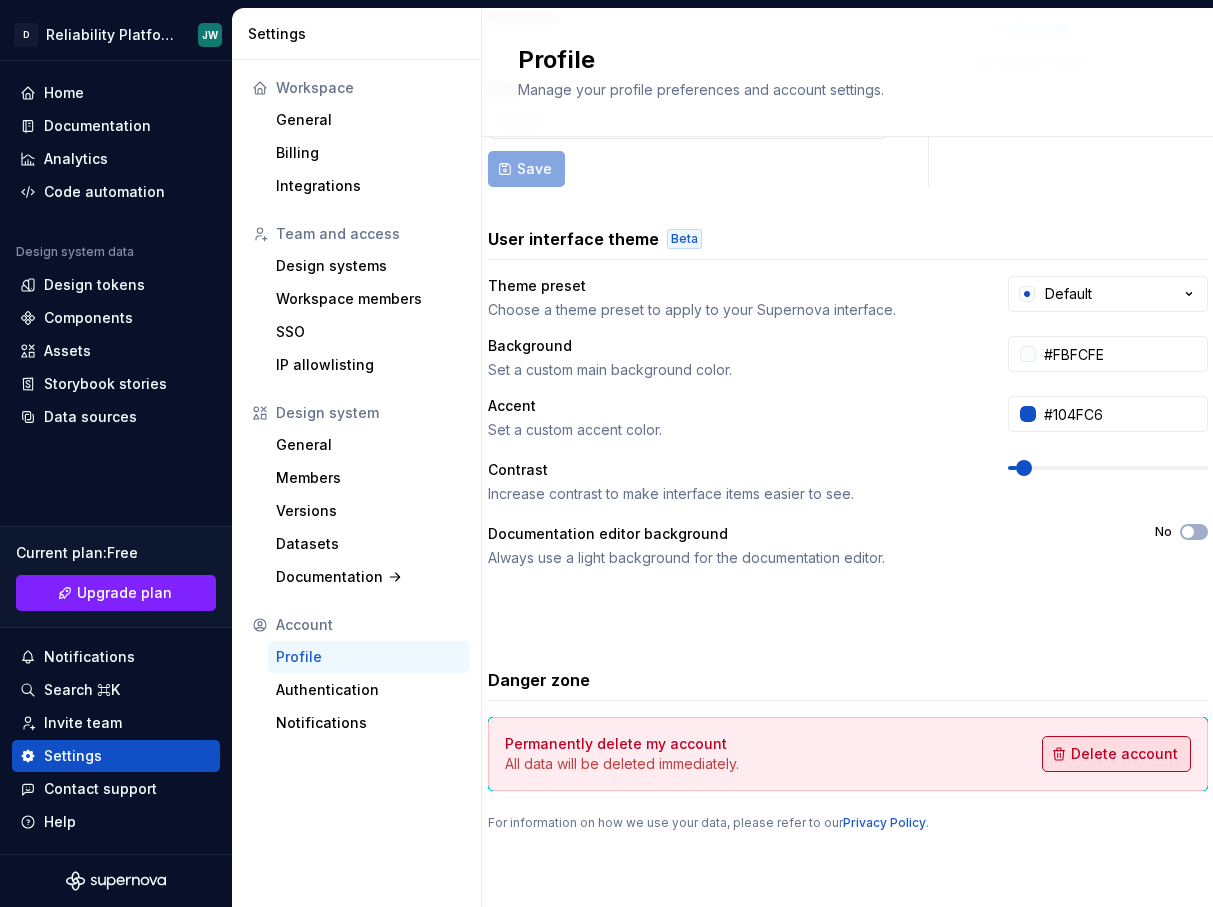 click on "Delete account" at bounding box center [1124, 754] 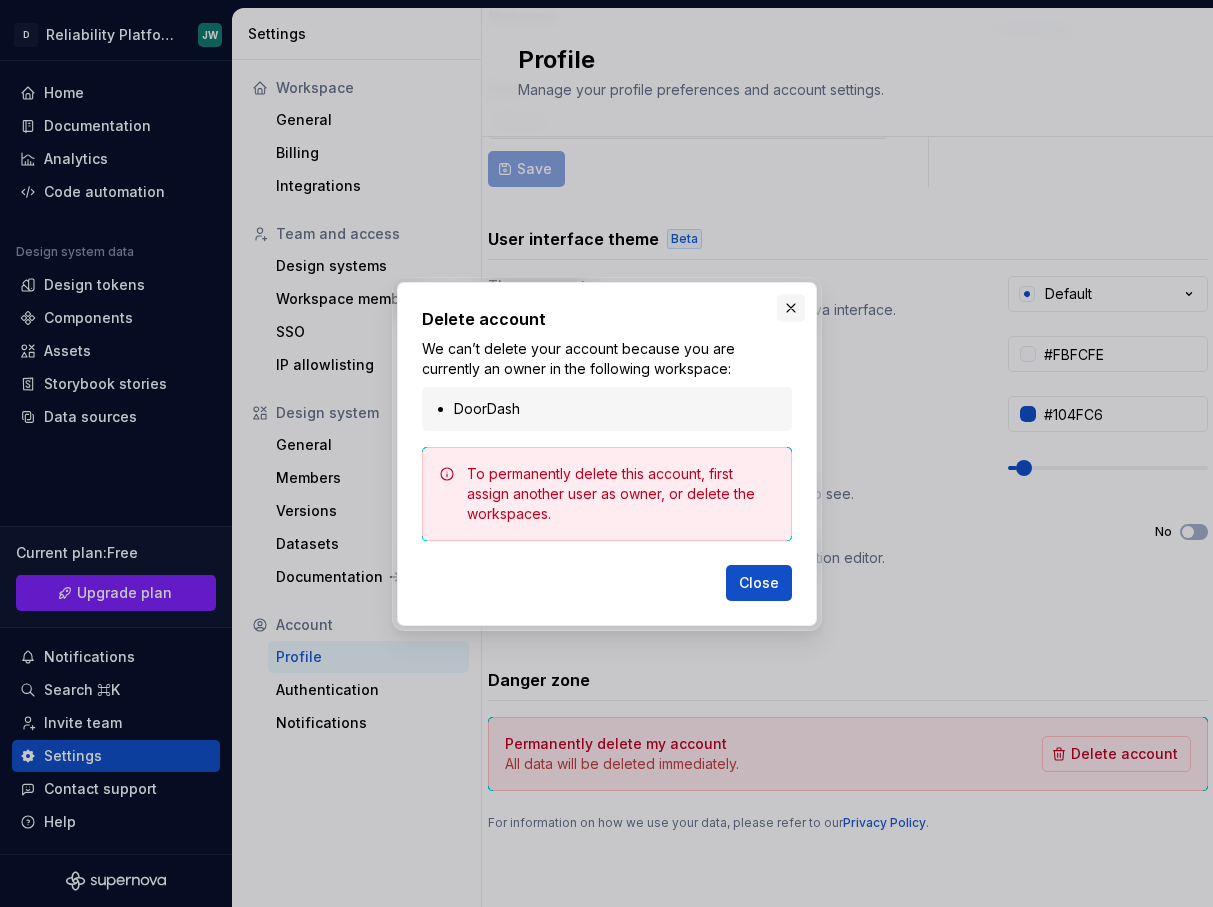 click at bounding box center [791, 308] 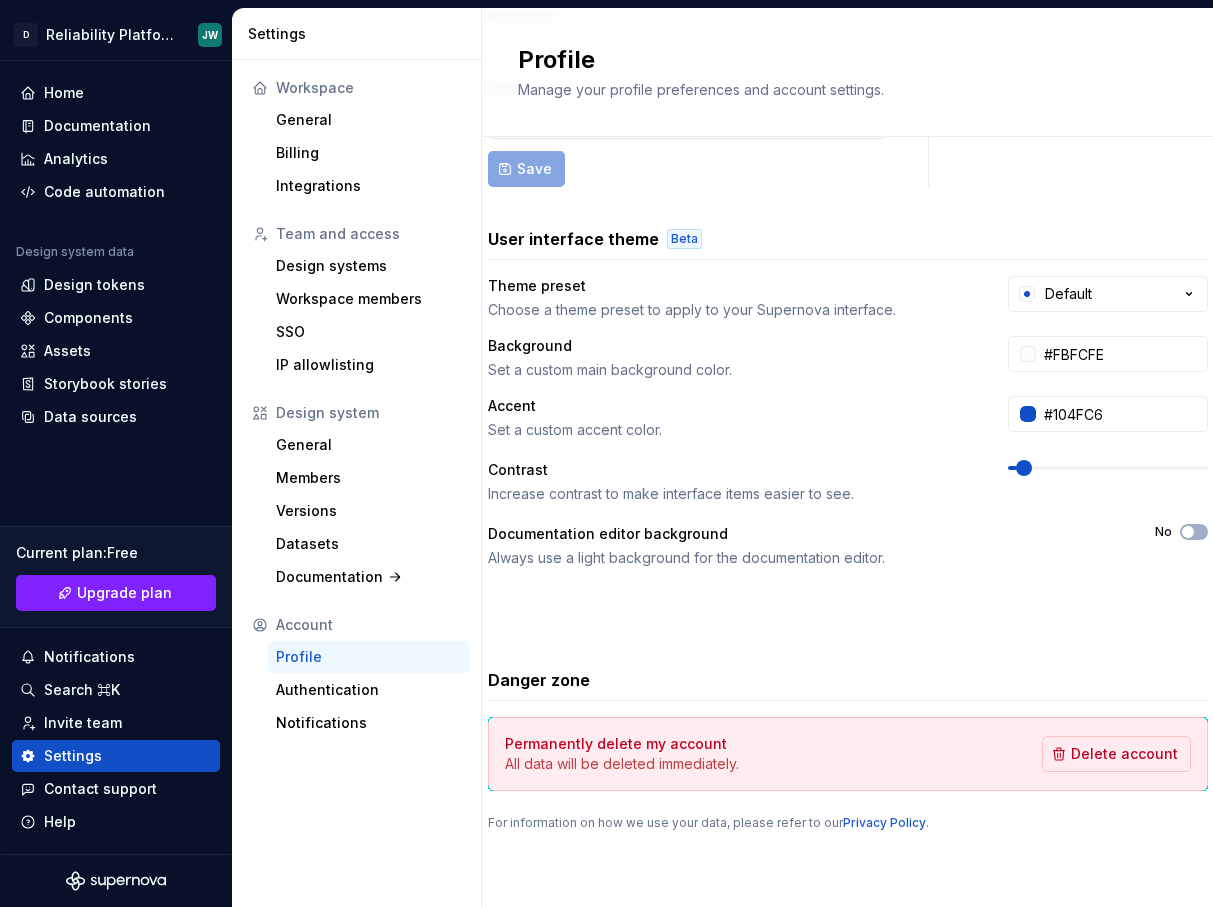 click on "Workspace" at bounding box center (356, 88) 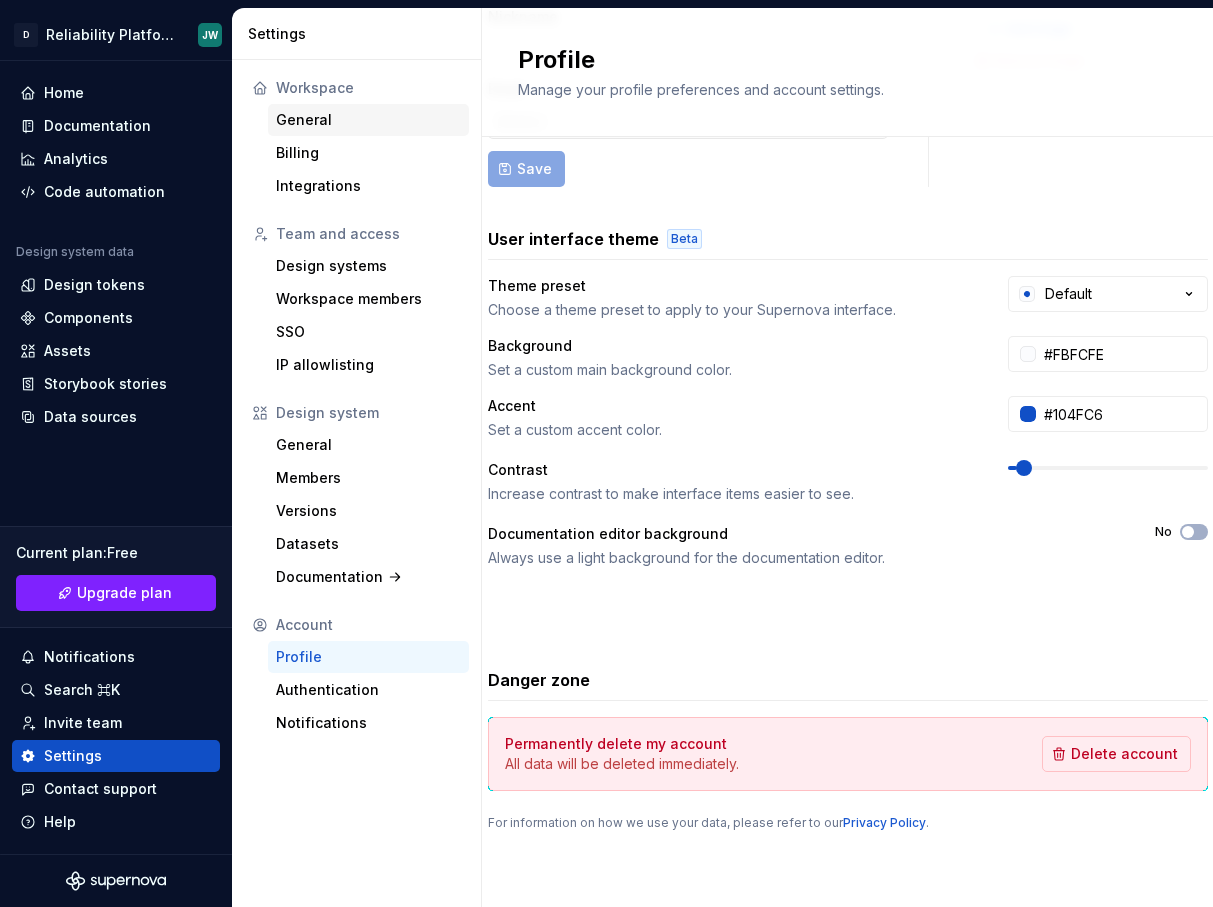 click on "General" at bounding box center (368, 120) 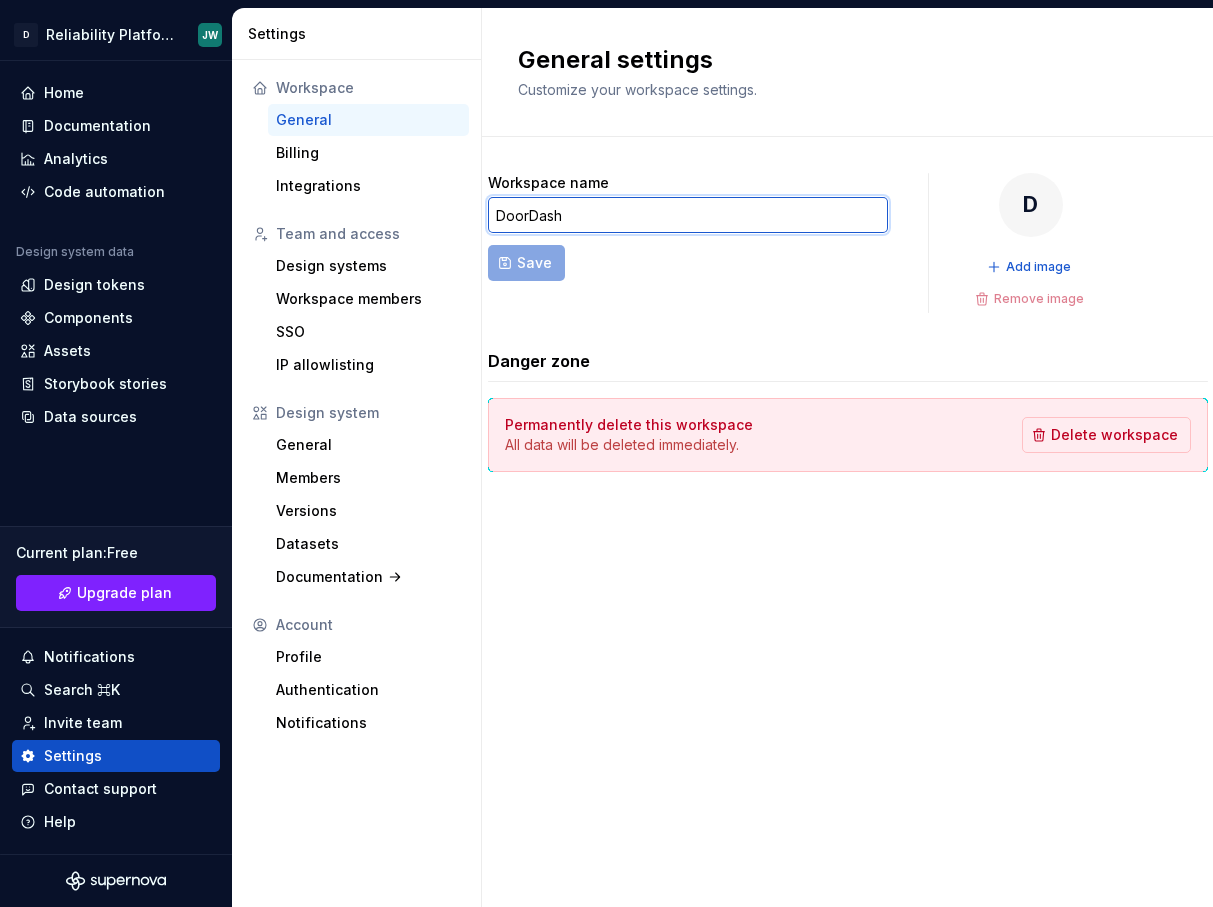 click on "DoorDash" at bounding box center [688, 215] 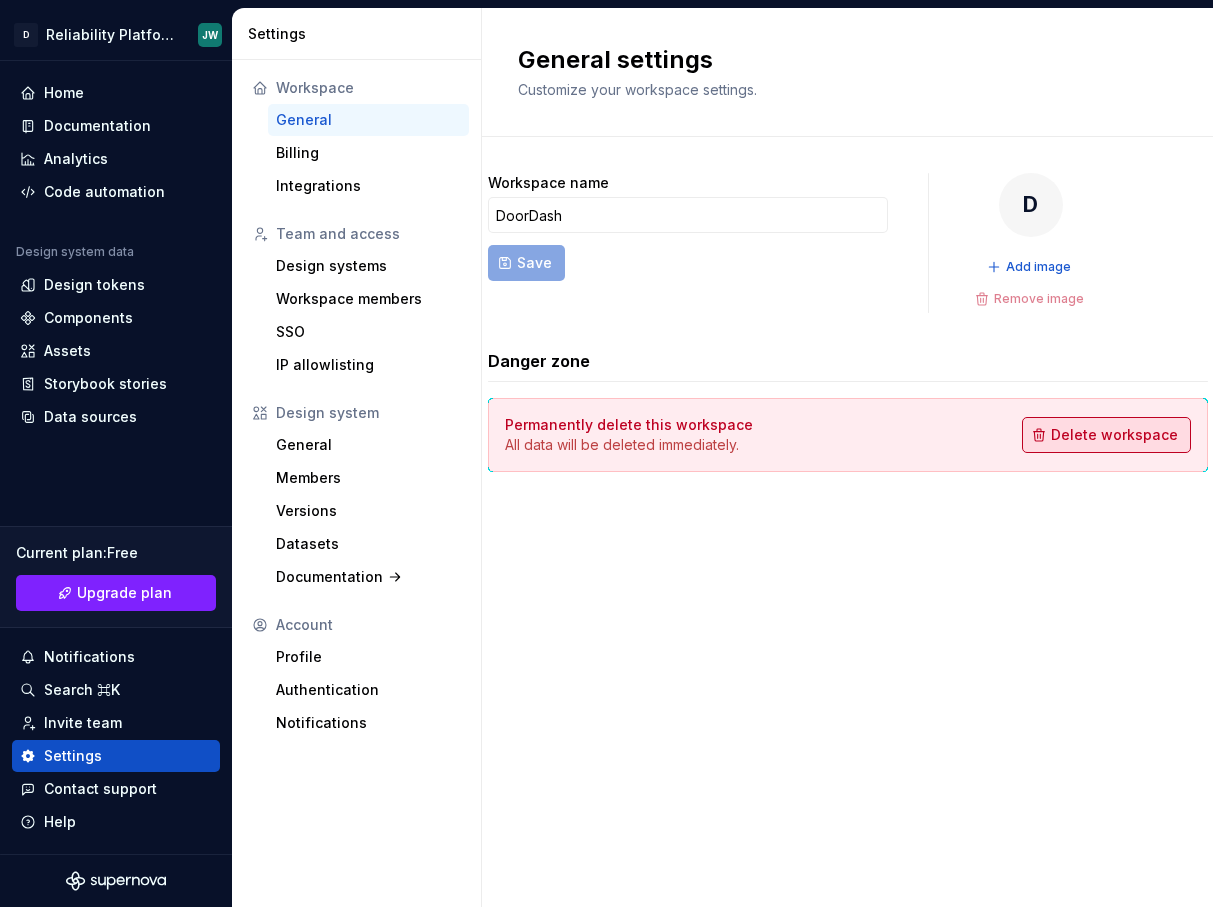 click on "Delete workspace" at bounding box center [1114, 435] 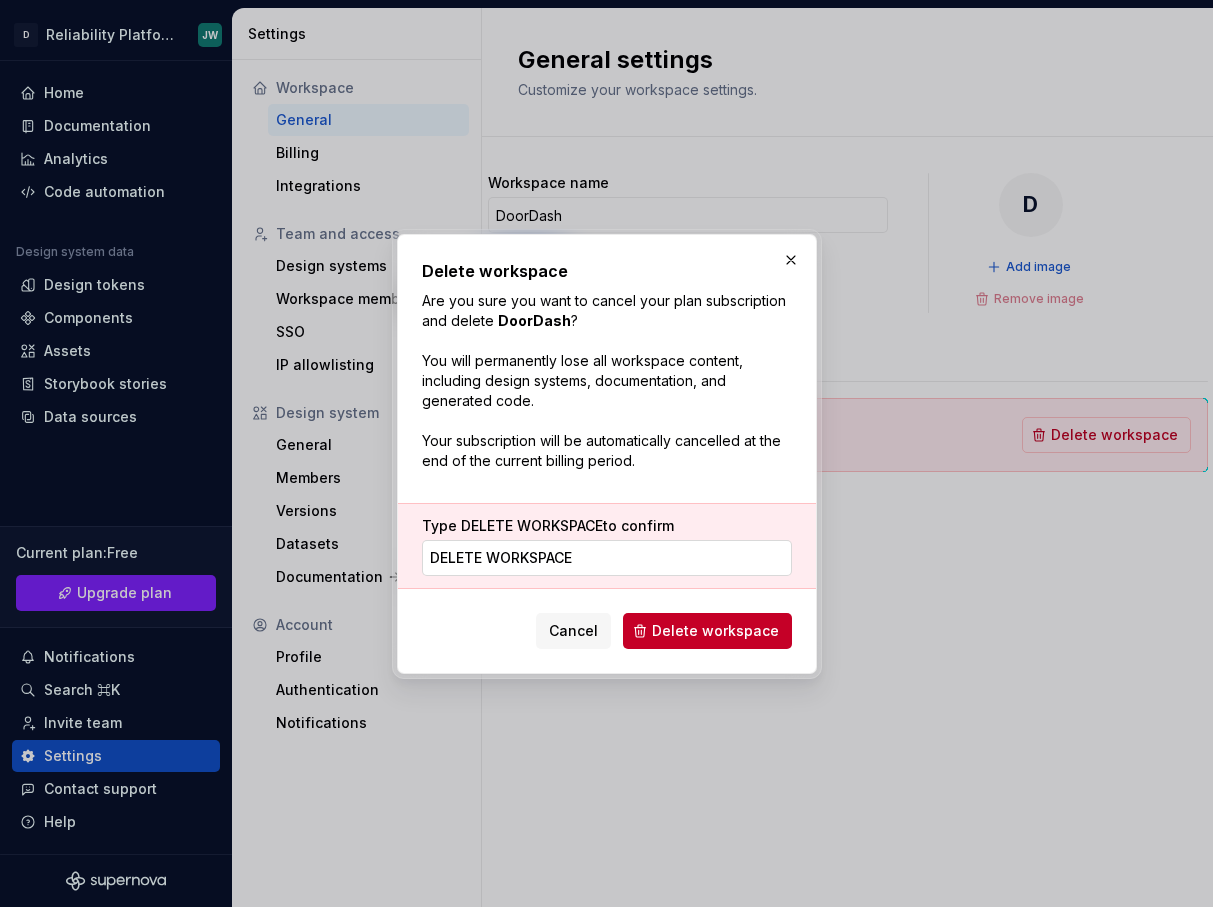 type on "DELETE WORKSPACE" 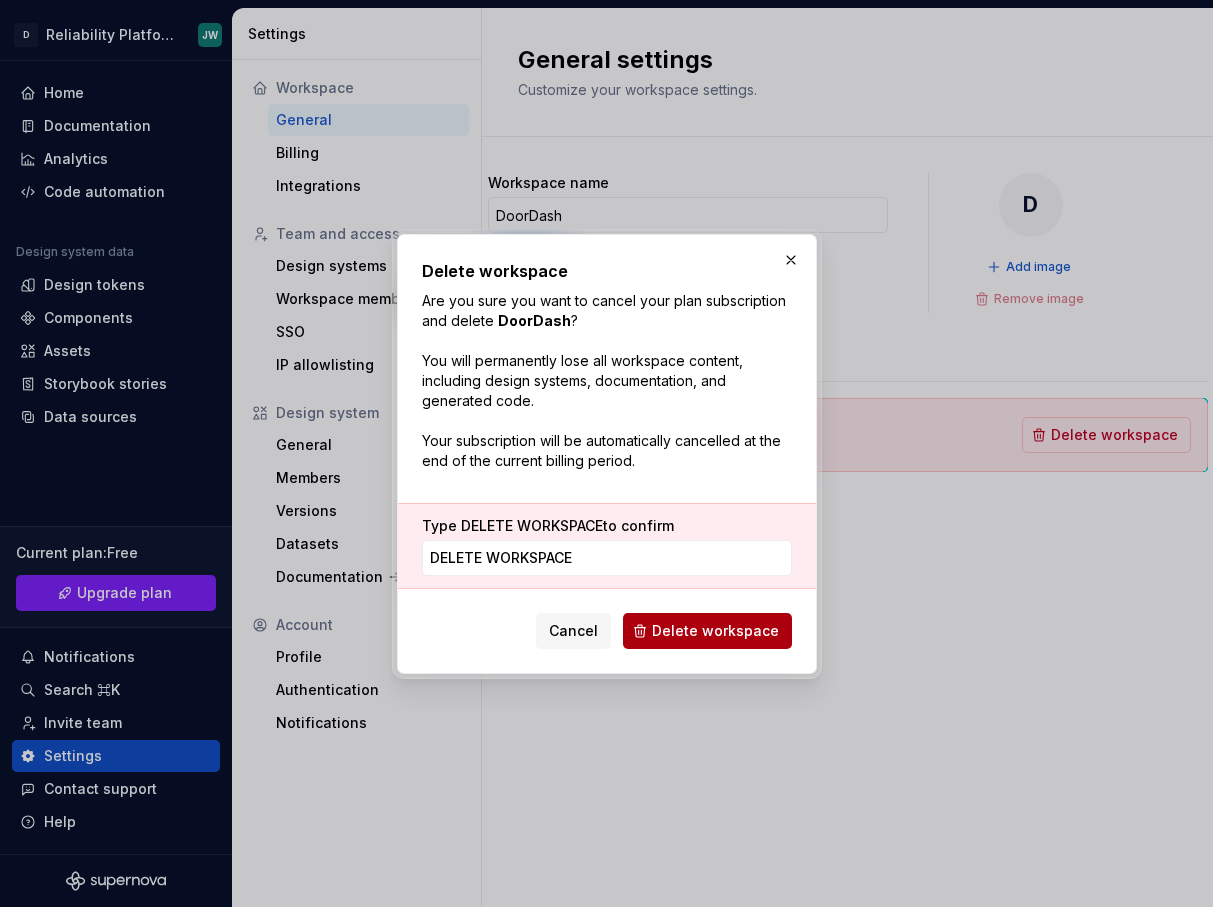 click on "Delete workspace" at bounding box center [707, 631] 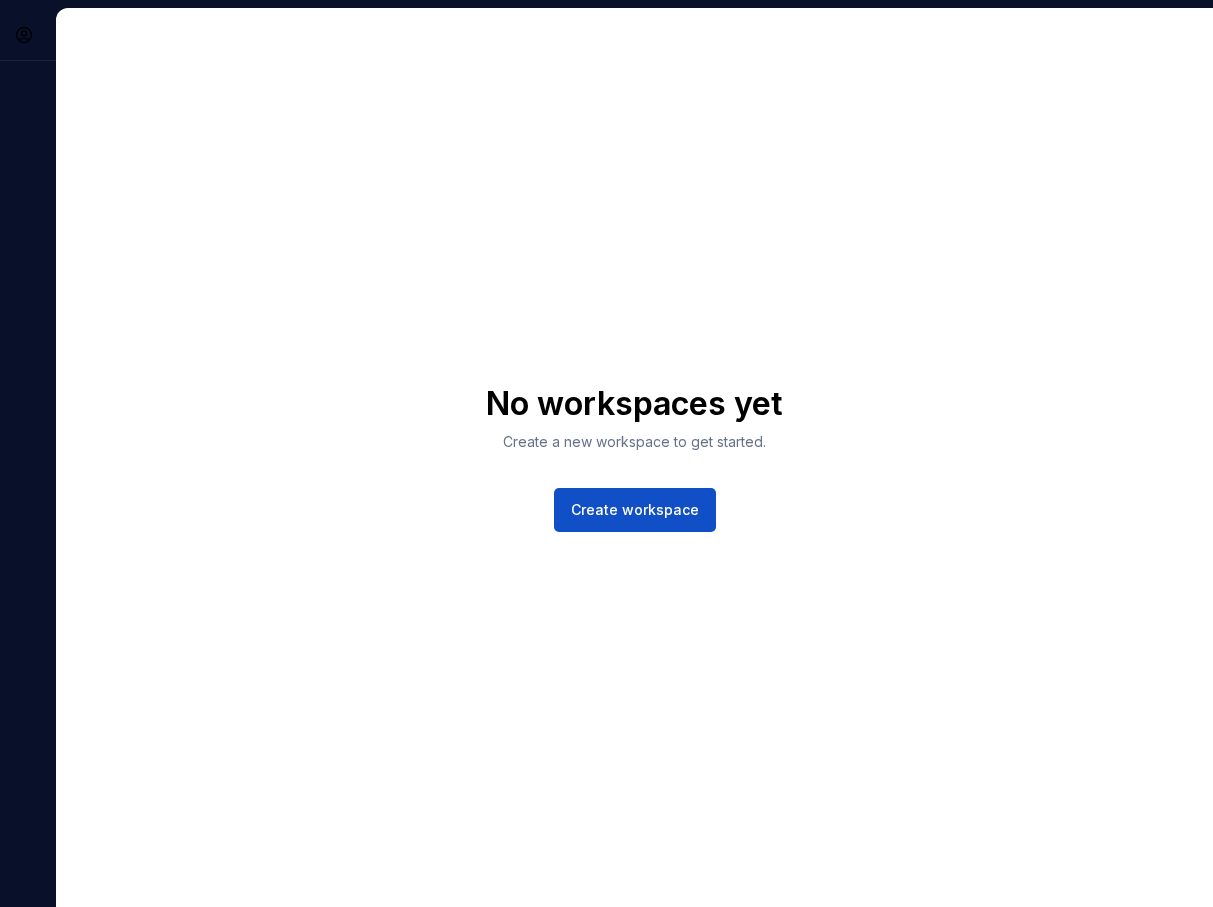 click on "JW" at bounding box center [28, 457] 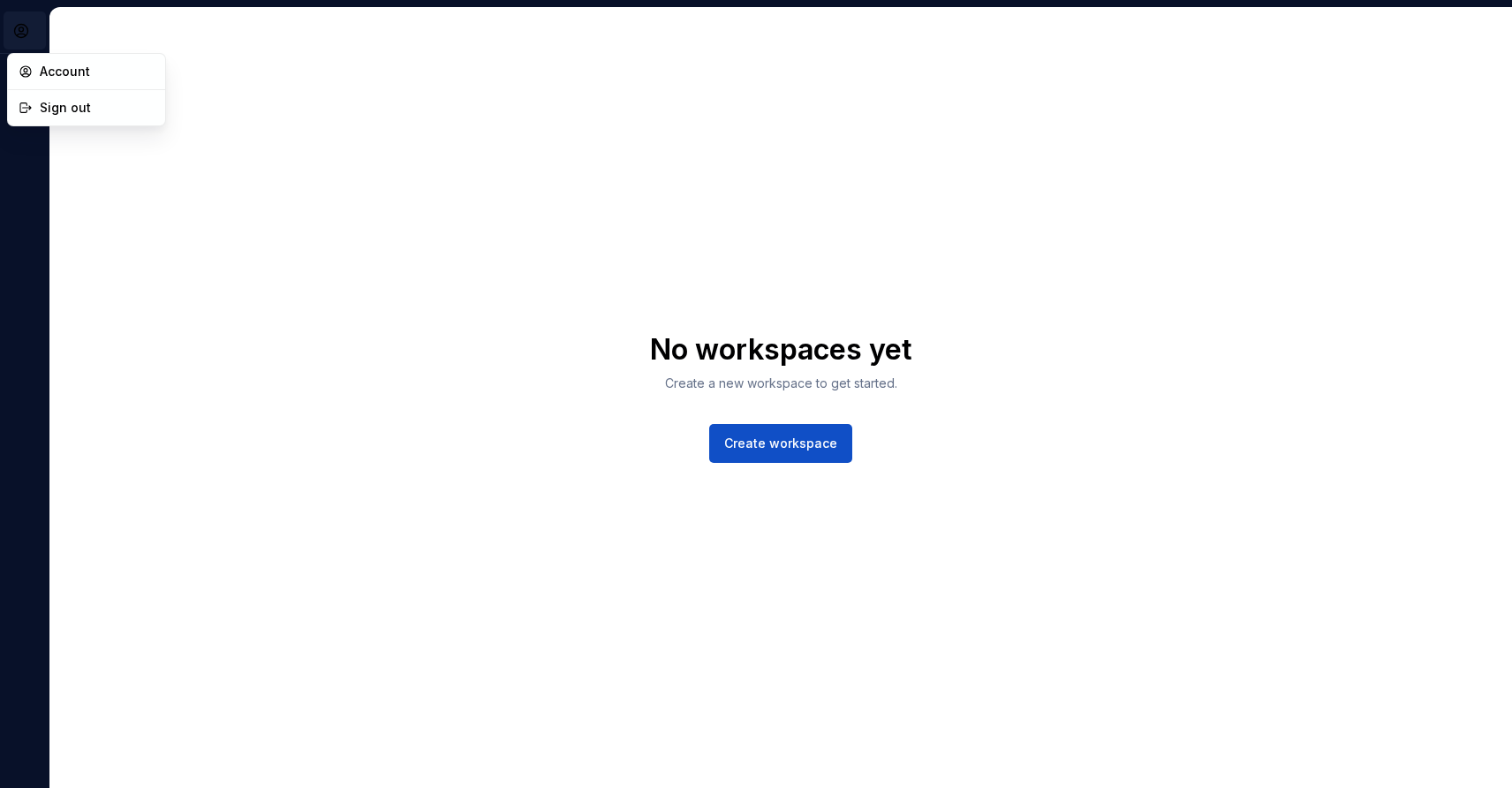 click on "JW No workspaces yet Create a new workspace to get started. Create workspace Account Sign out" at bounding box center [756, 394] 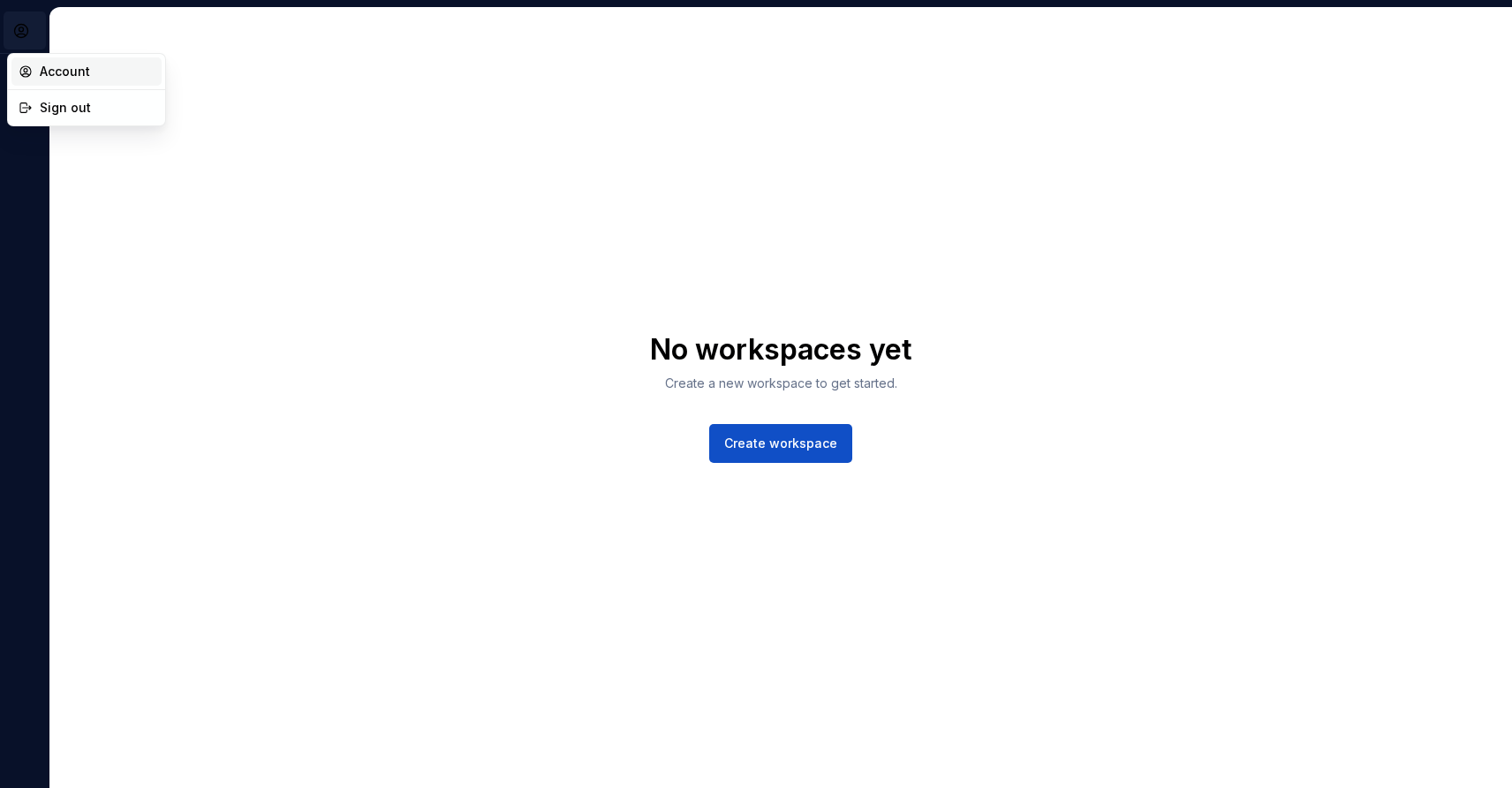 click on "Account" at bounding box center [97, 72] 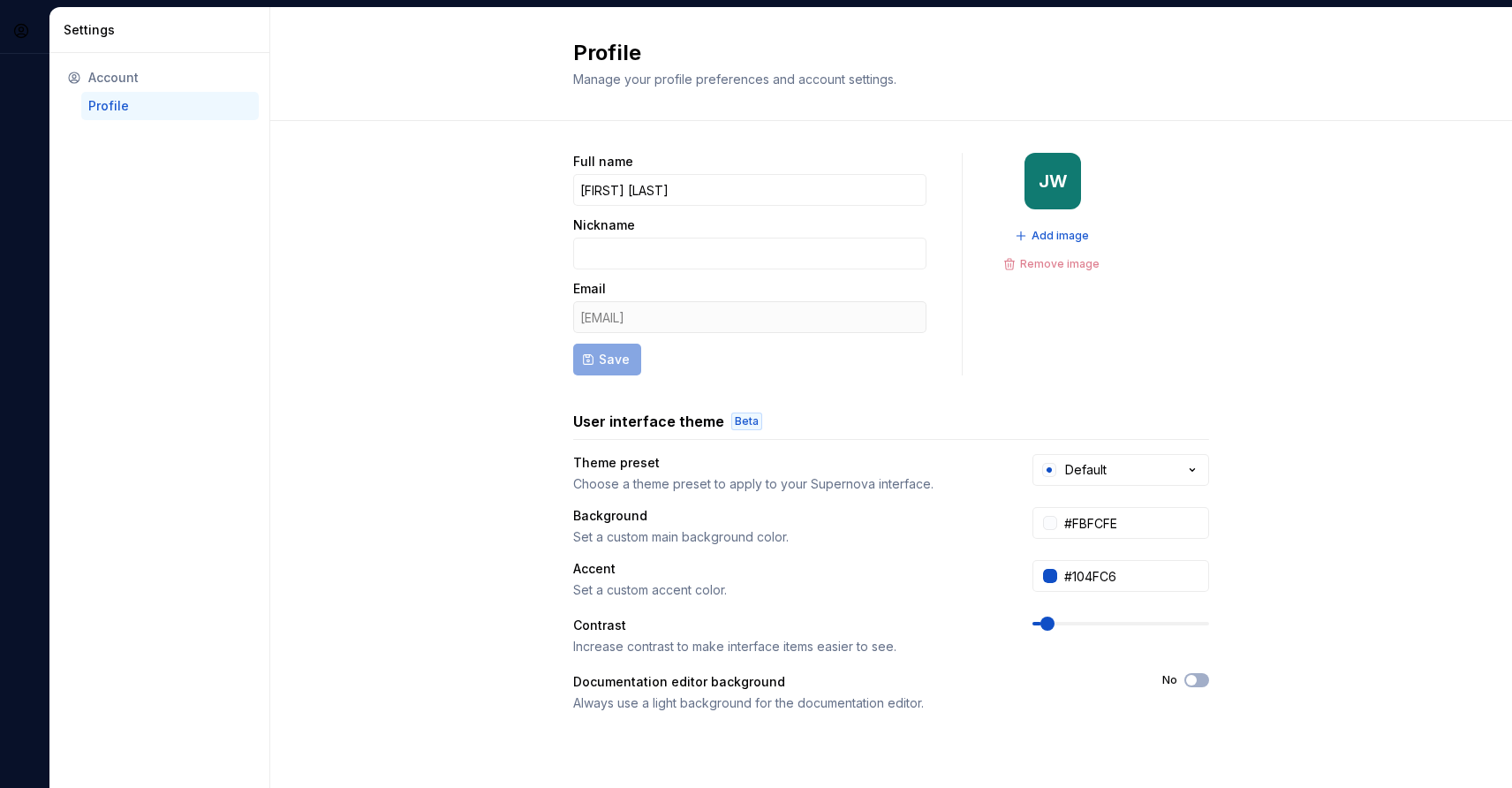 scroll, scrollTop: 224, scrollLeft: 0, axis: vertical 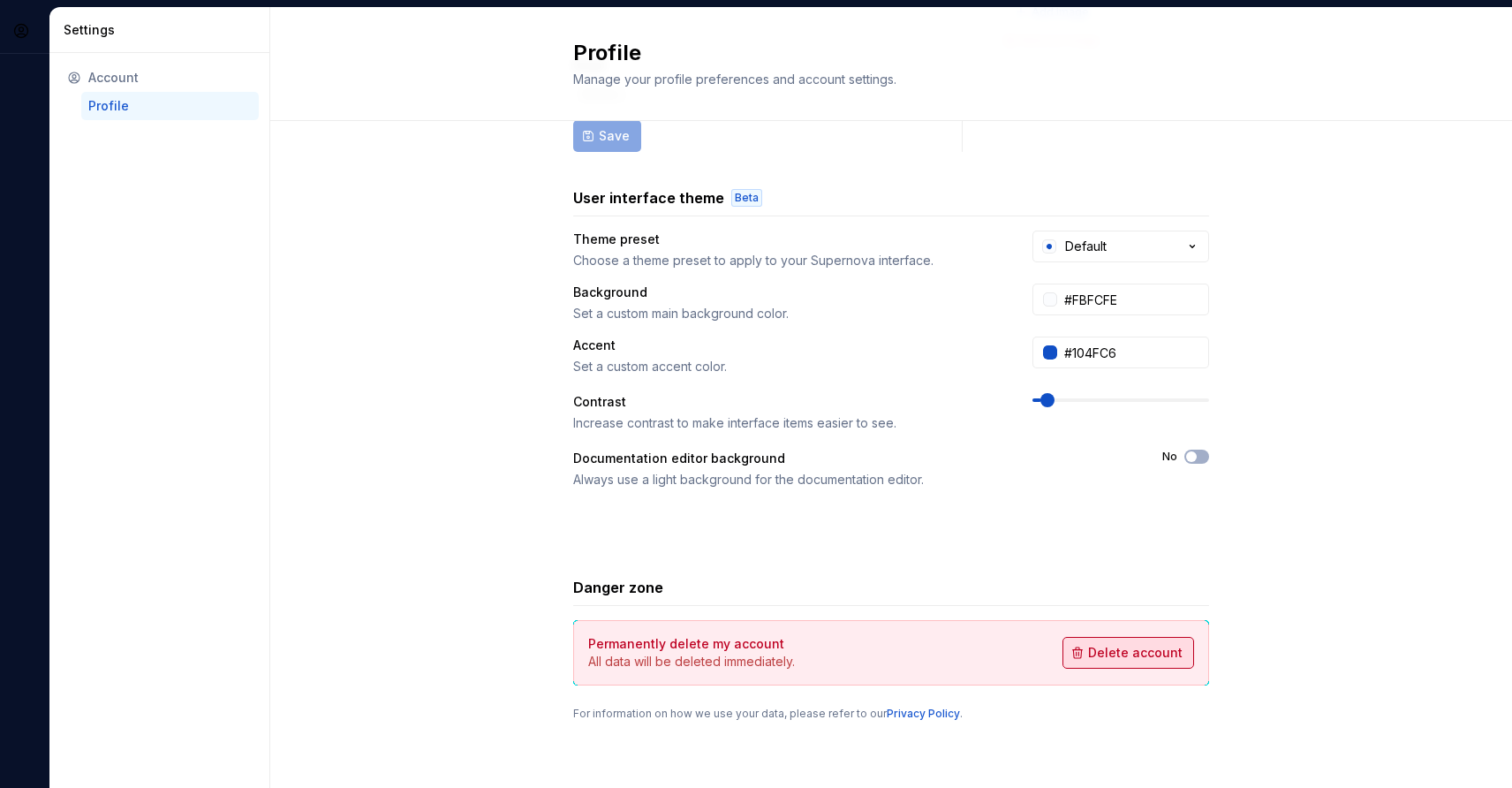 click on "Delete account" at bounding box center (1135, 653) 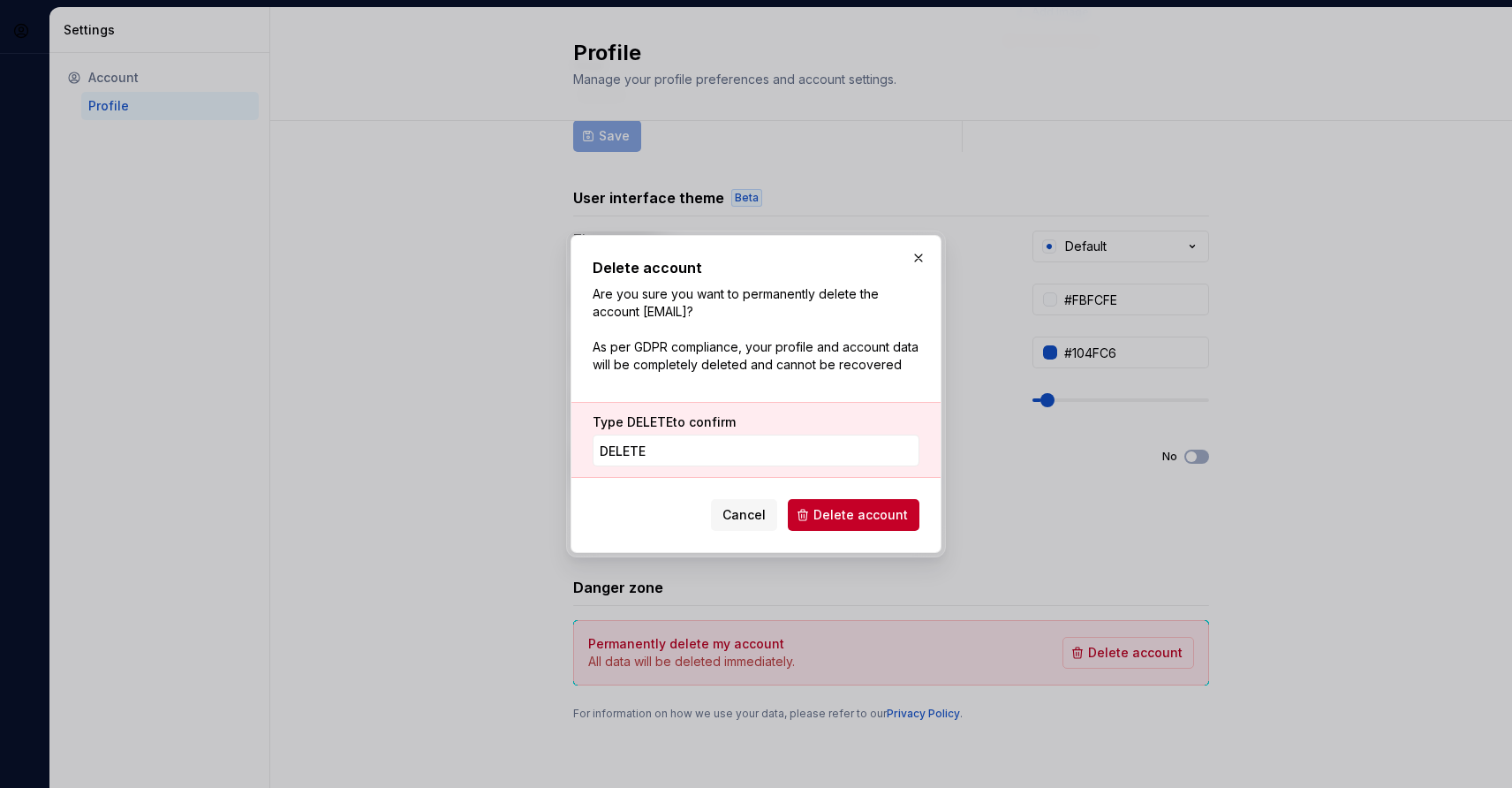 type on "DELETe" 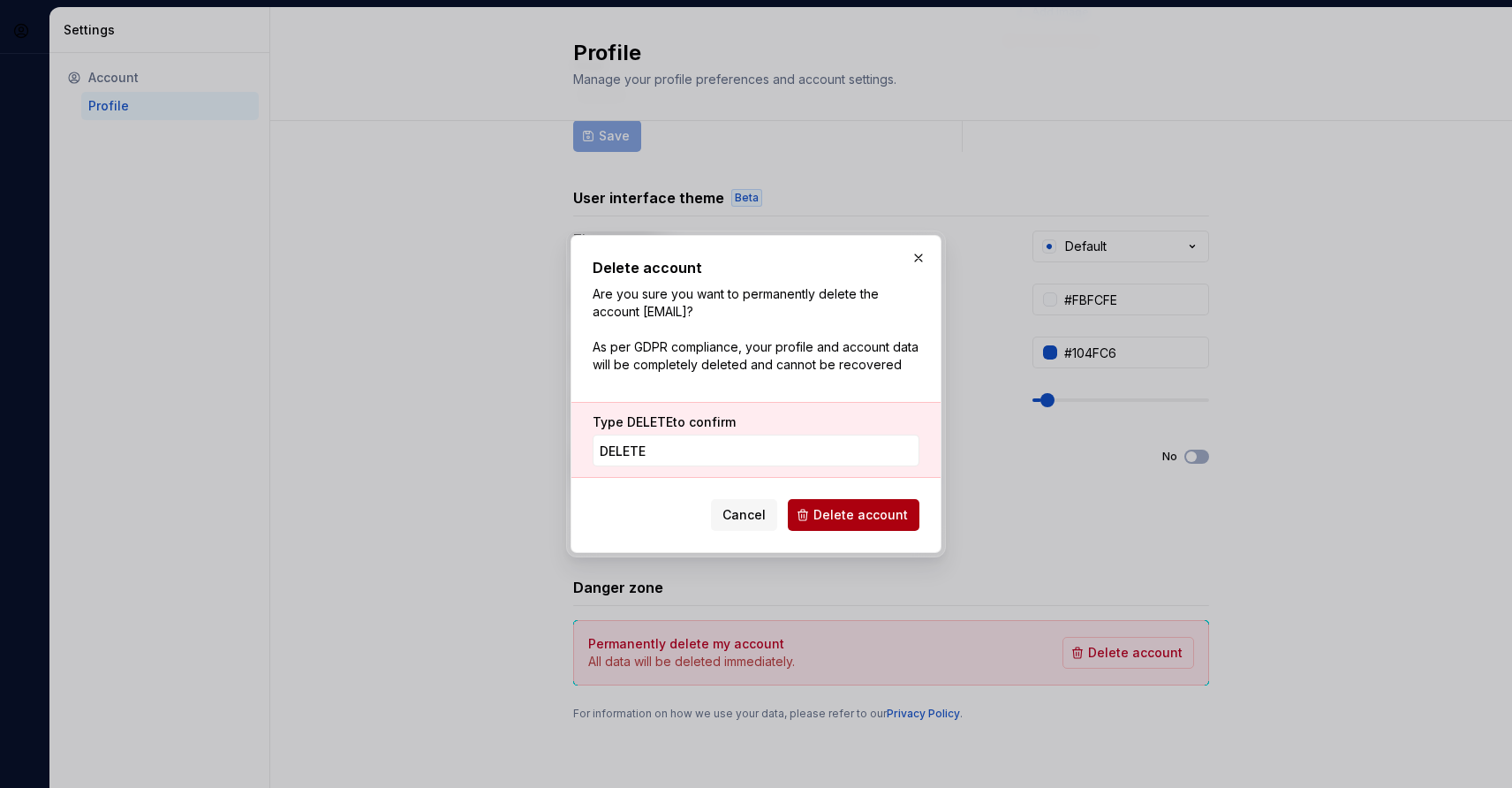 click on "Delete account" at bounding box center [853, 515] 